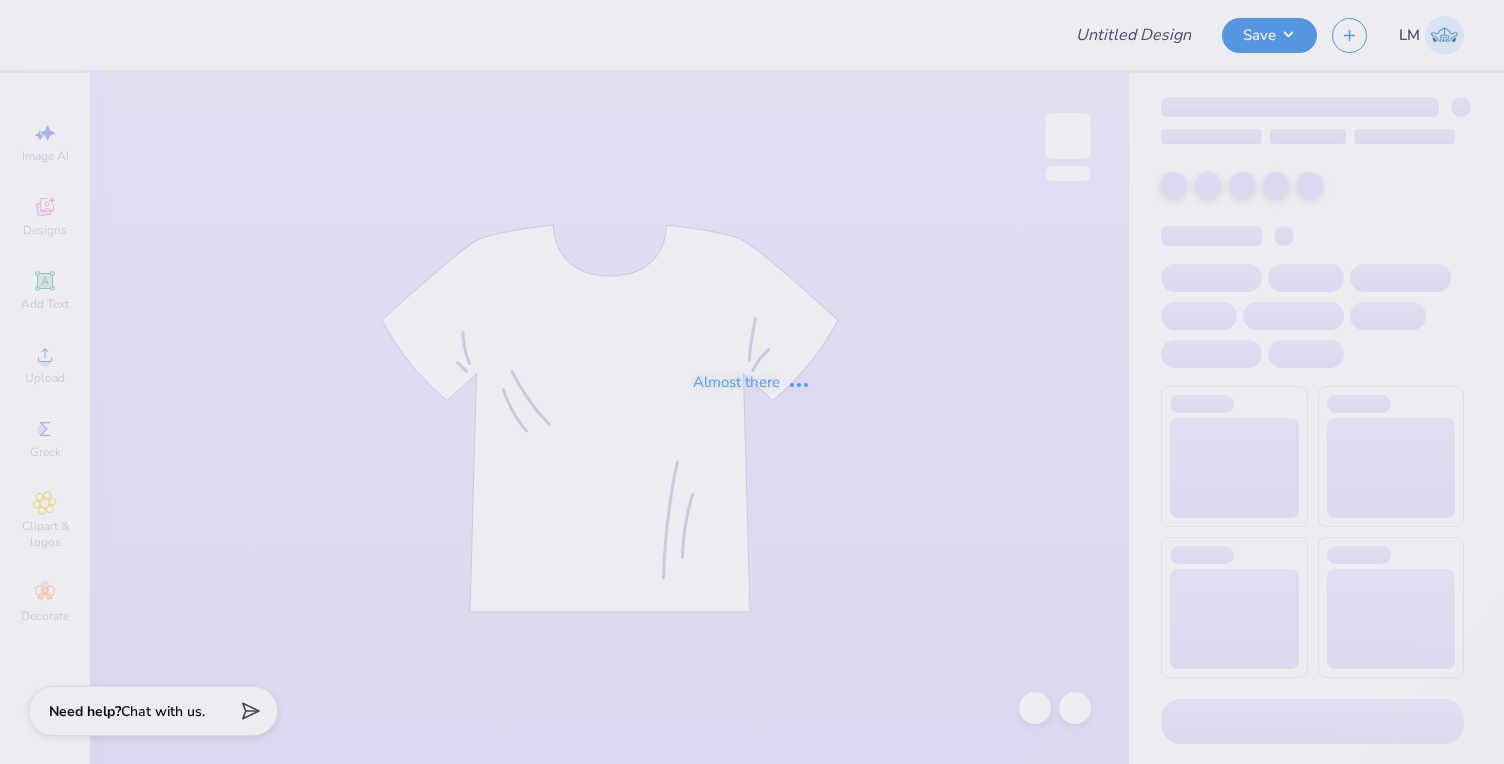 scroll, scrollTop: 0, scrollLeft: 0, axis: both 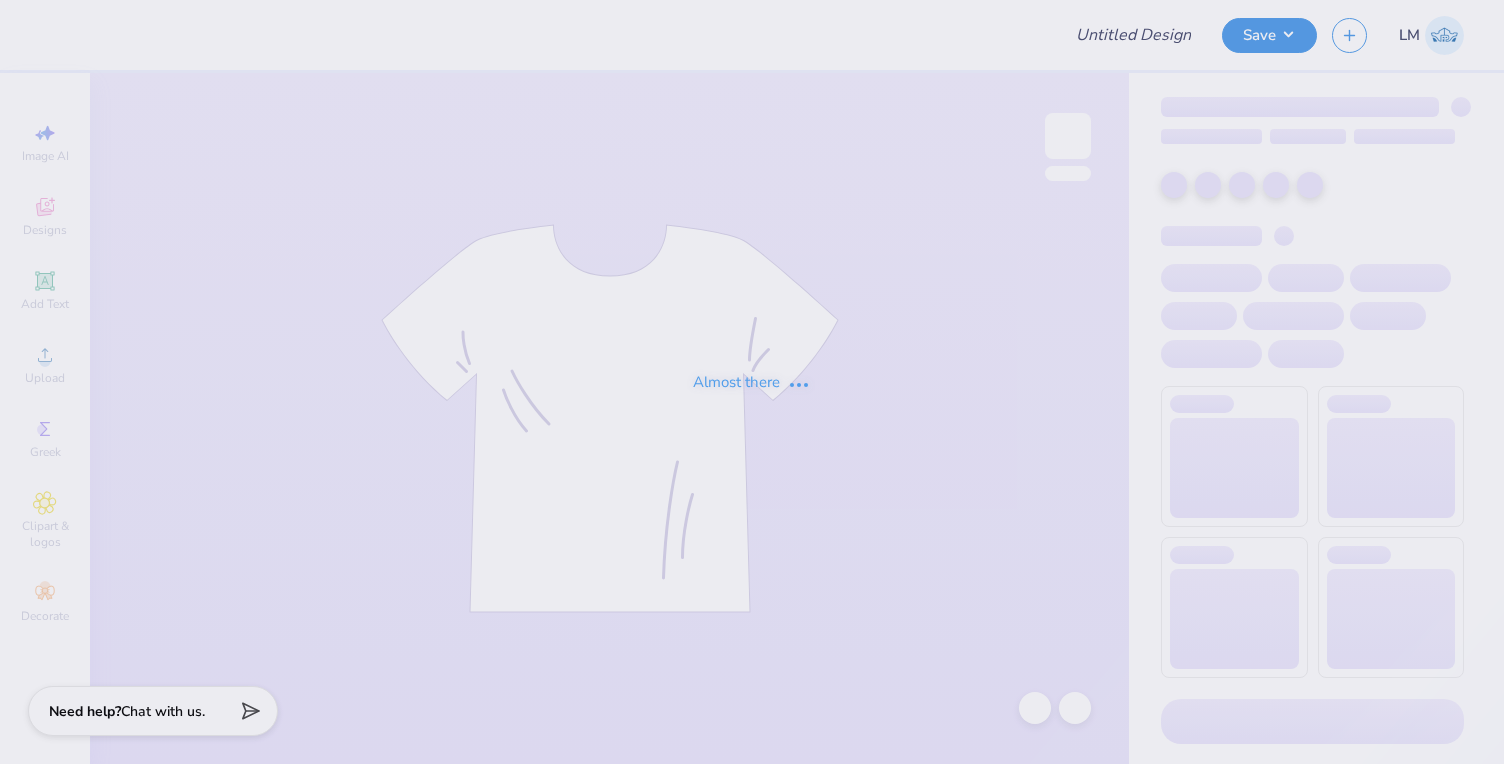 type on "sig pi rush shirt" 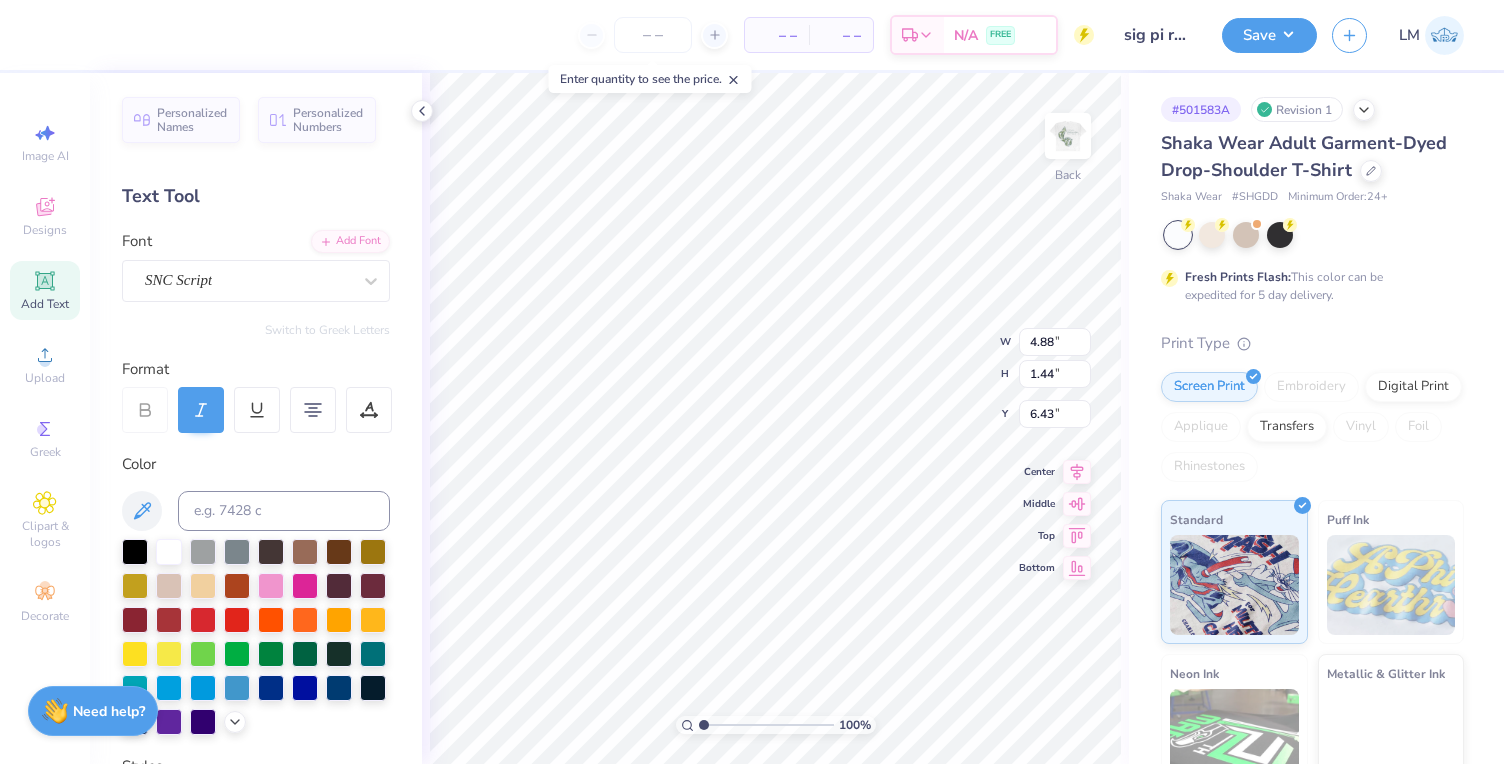 type on "6.40" 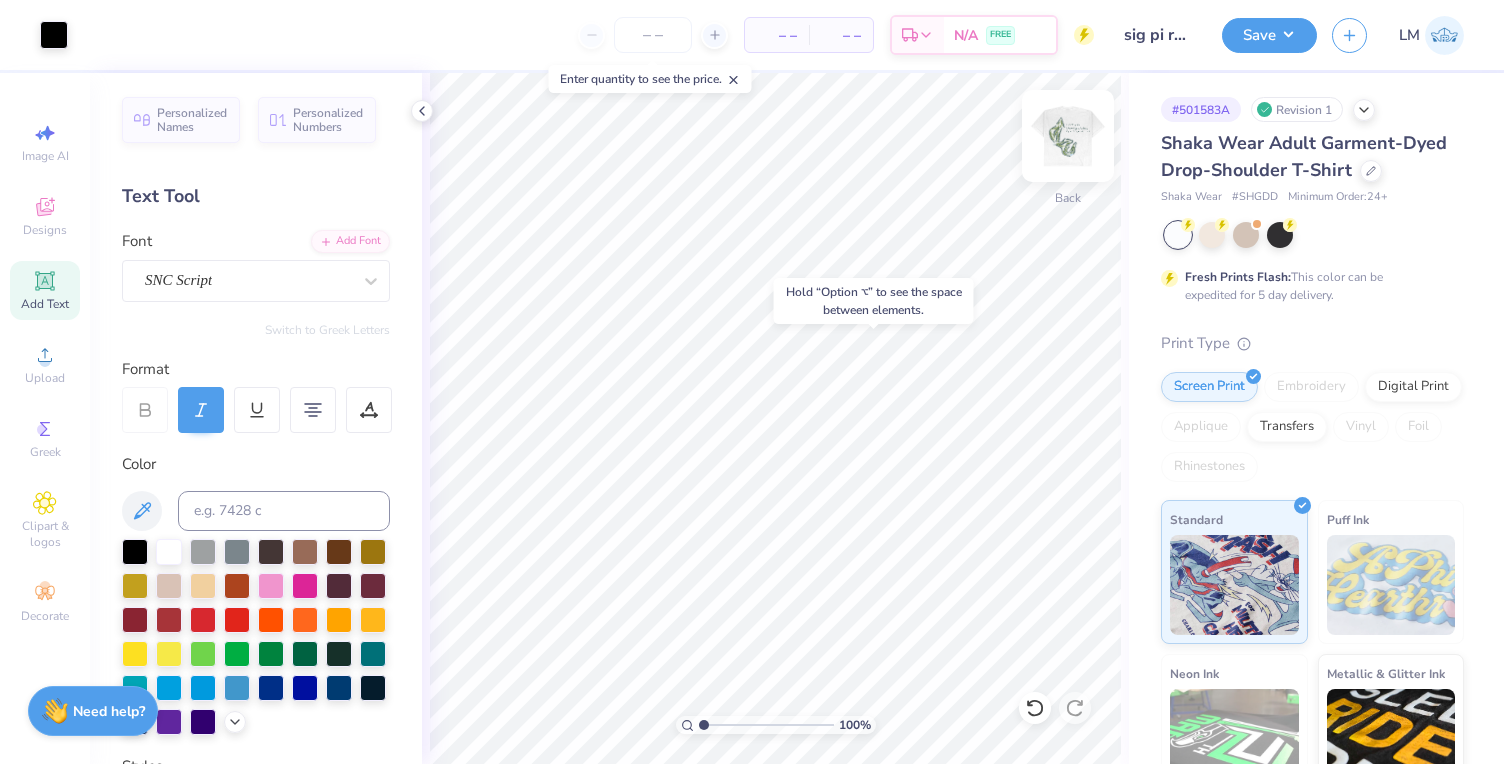click at bounding box center (1068, 136) 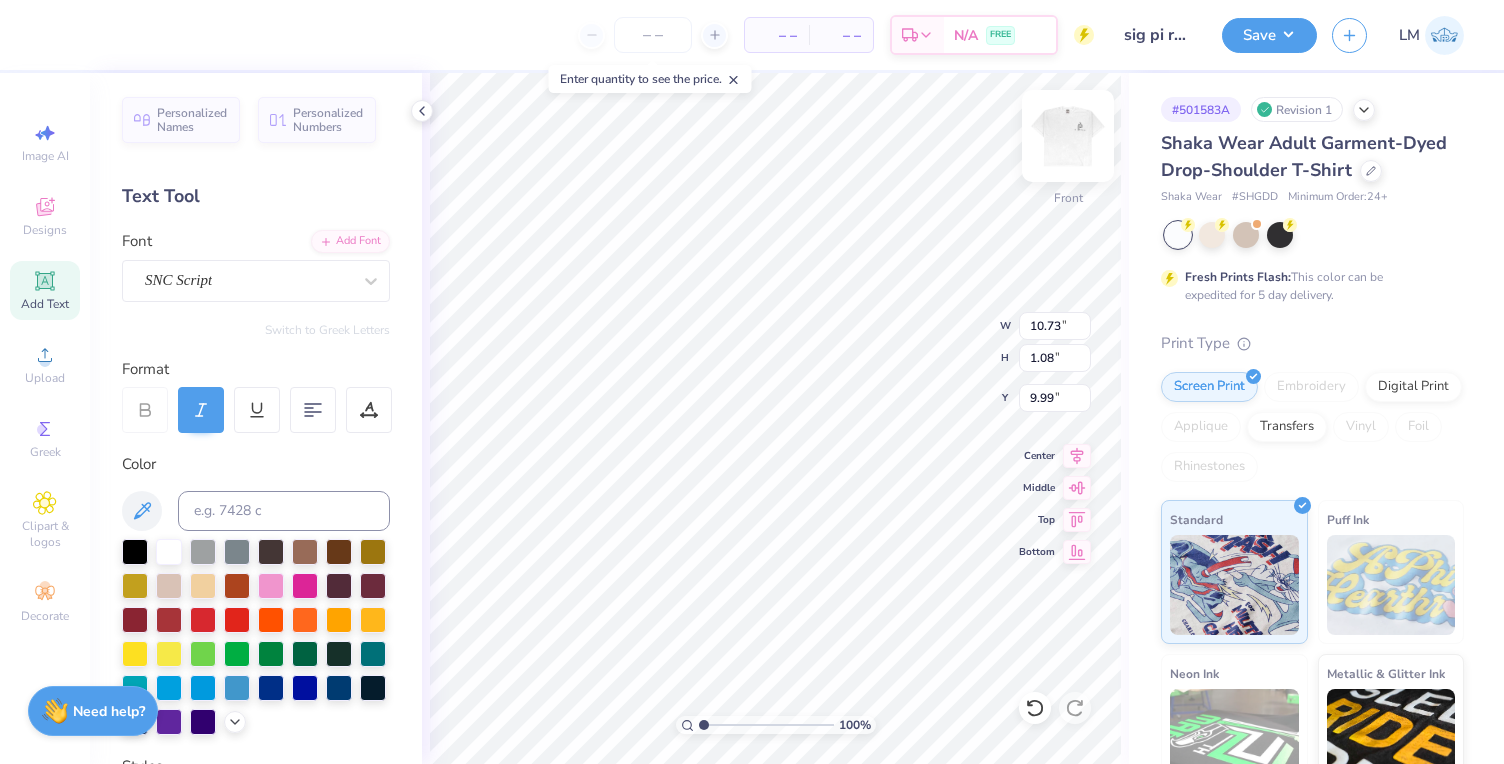 type on "23.49" 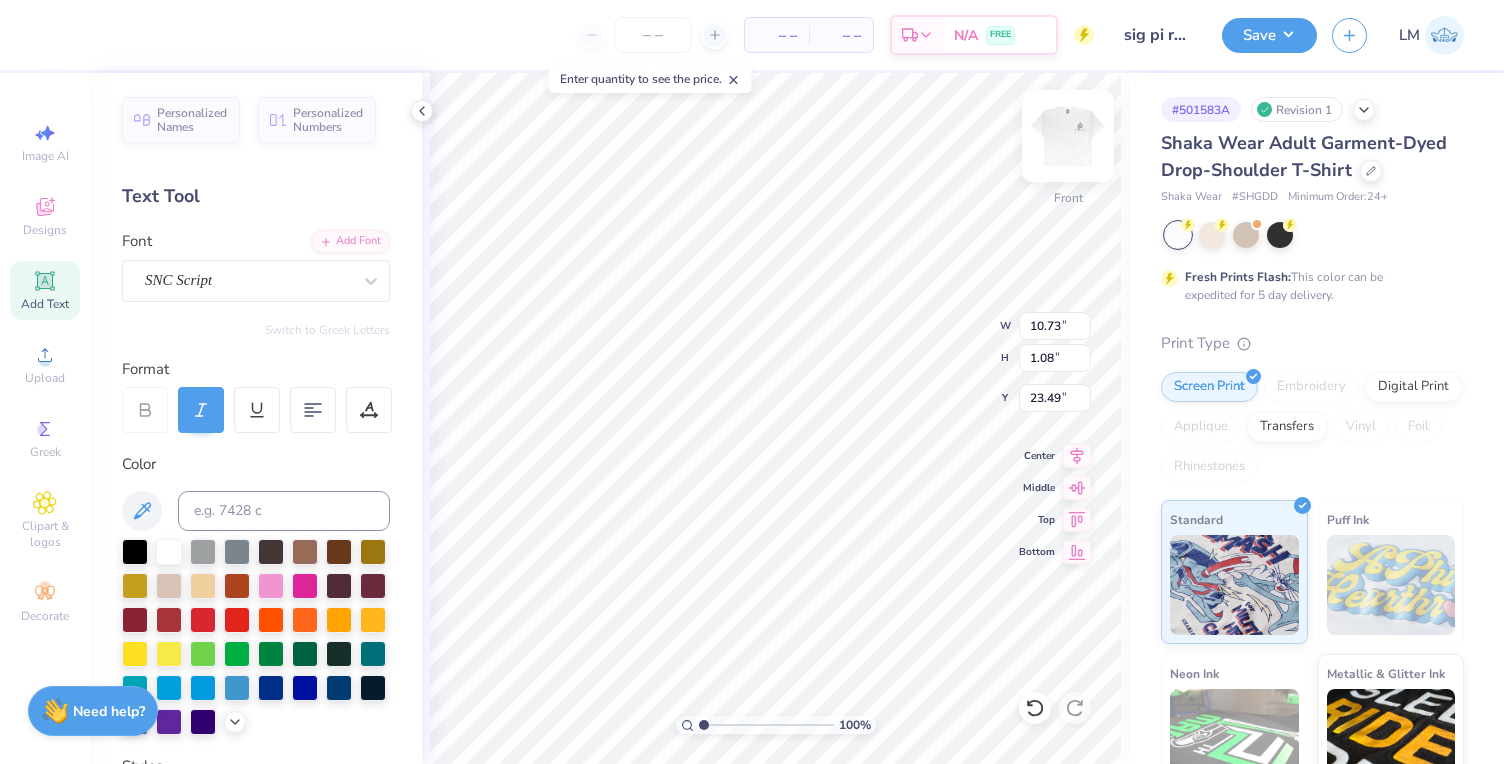 type on "12.67" 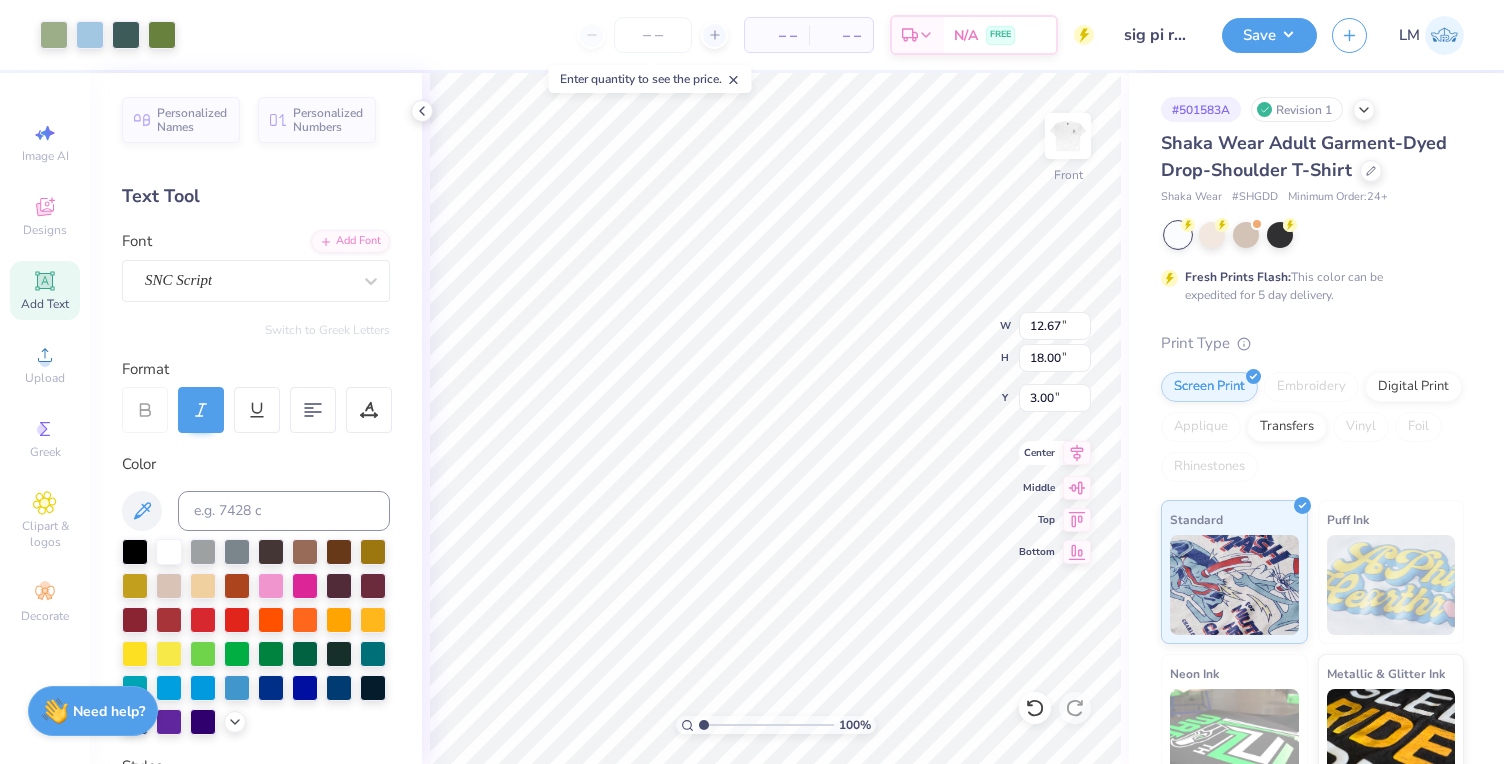 click 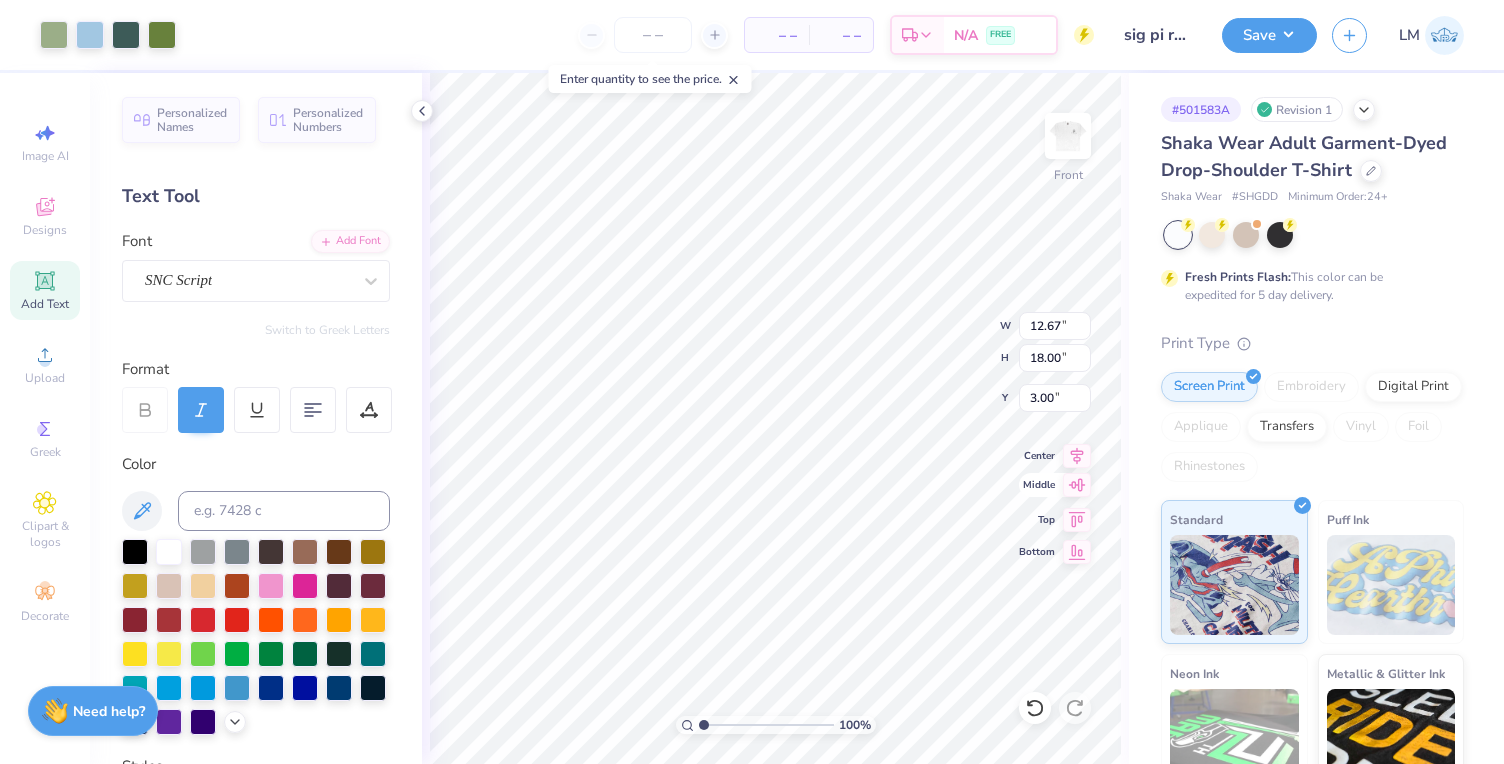 click 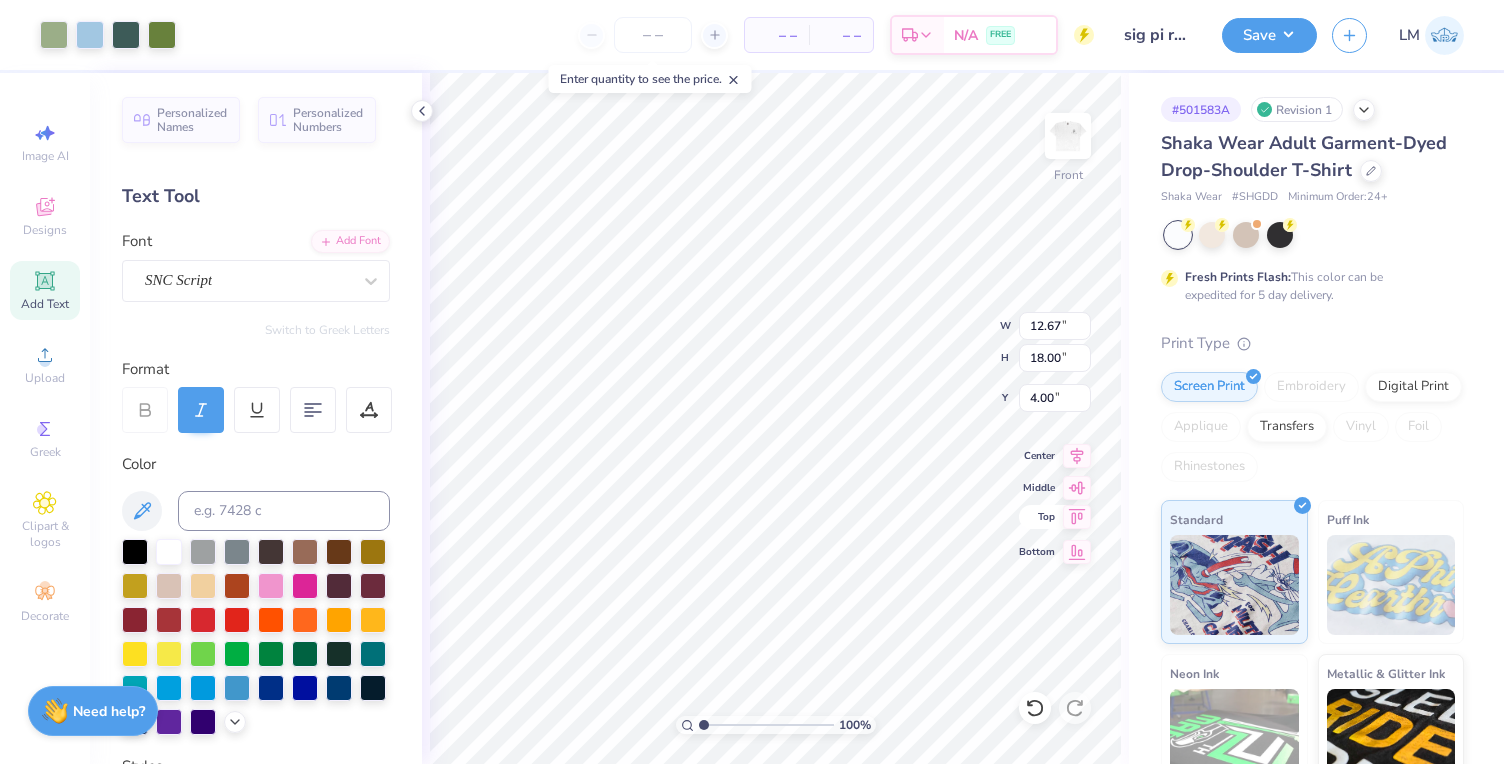 click 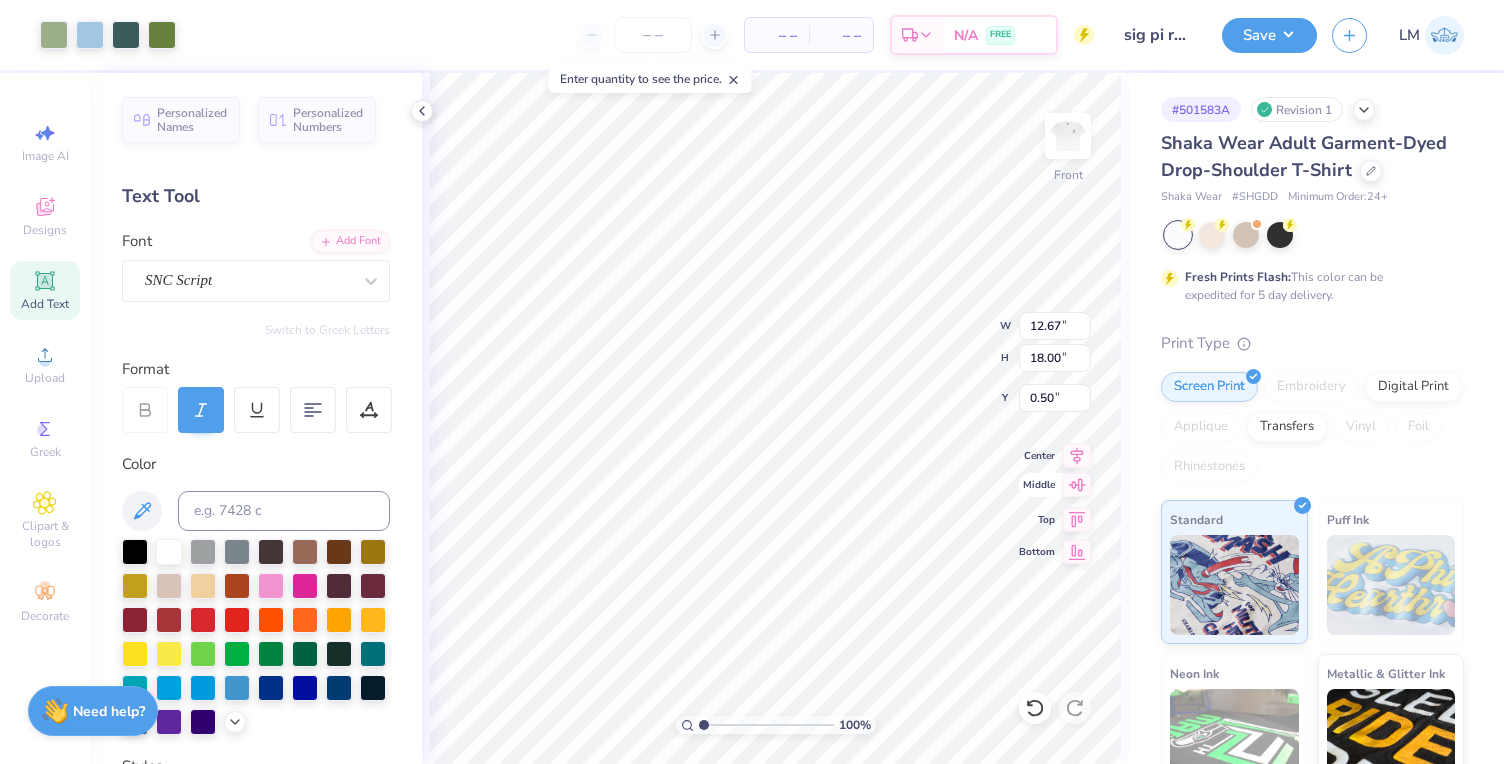 type on "3.00" 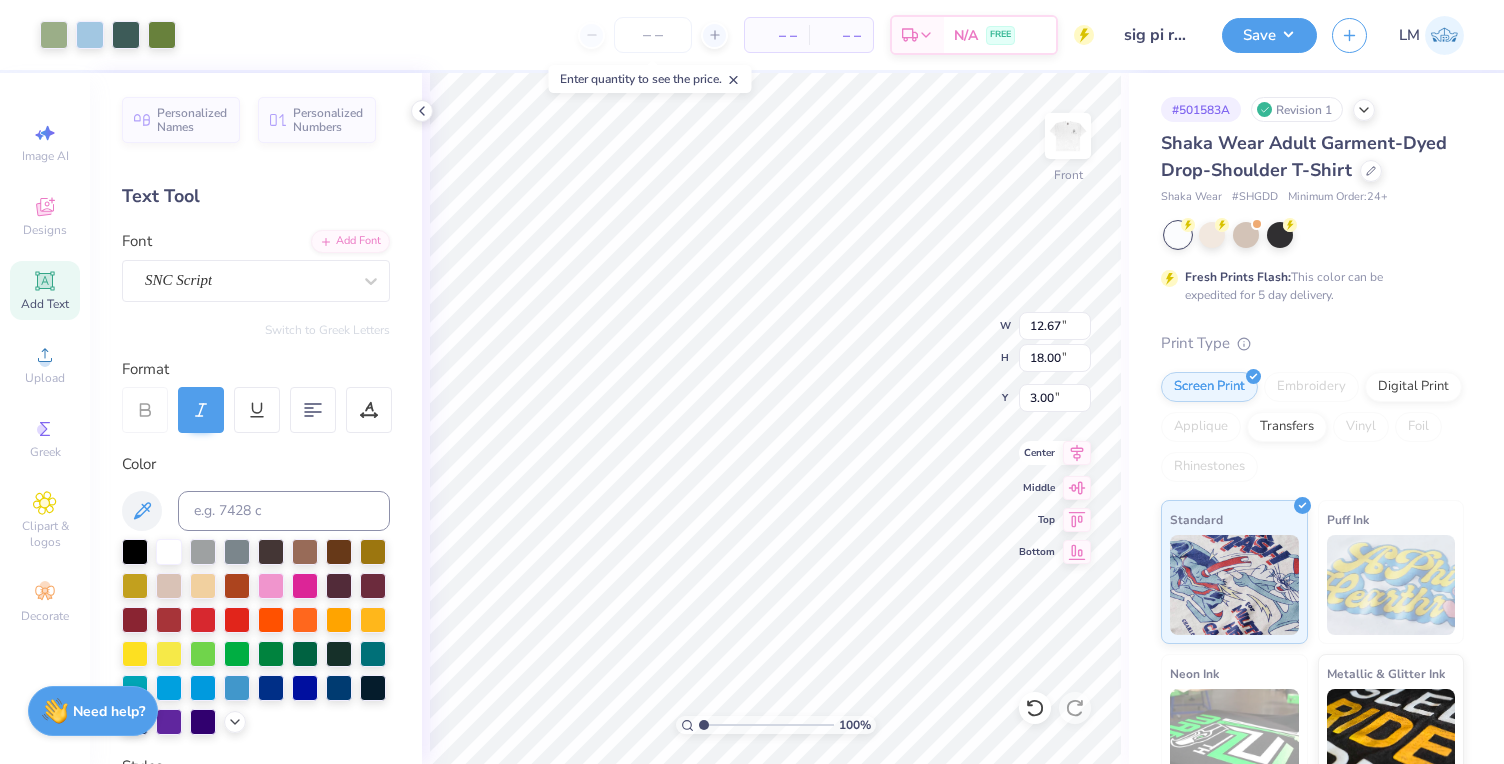 click 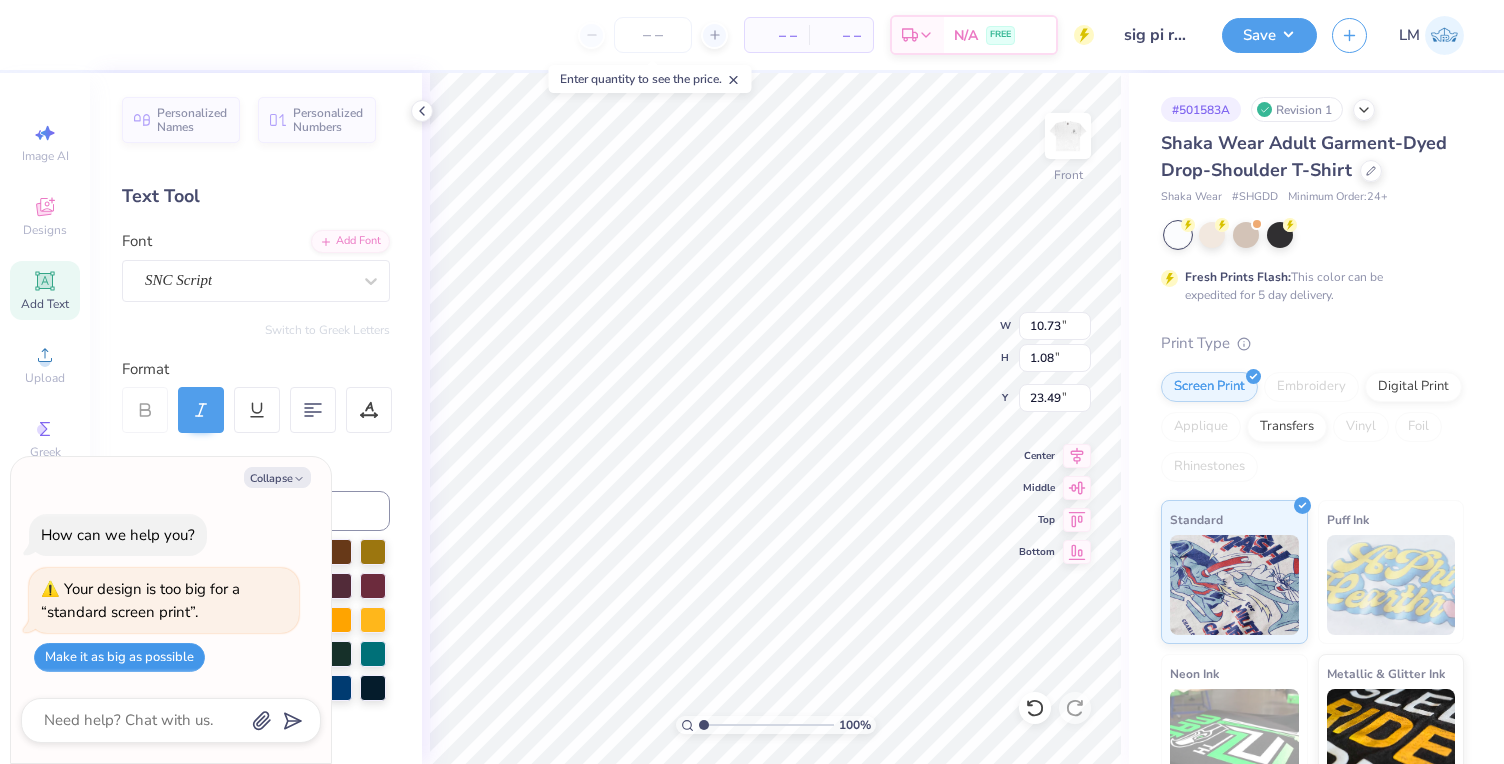 click on "Make it as big as possible" at bounding box center (119, 657) 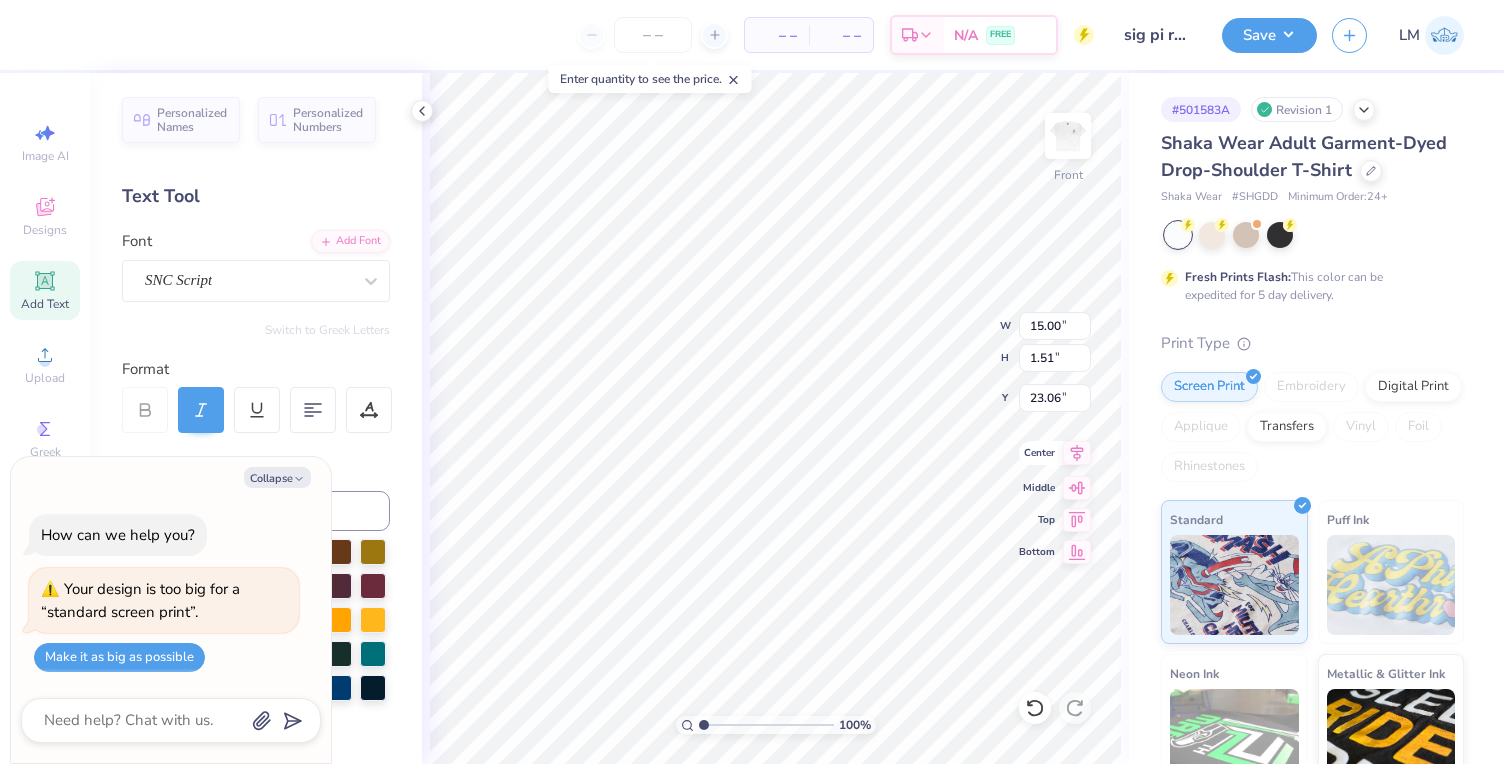 click 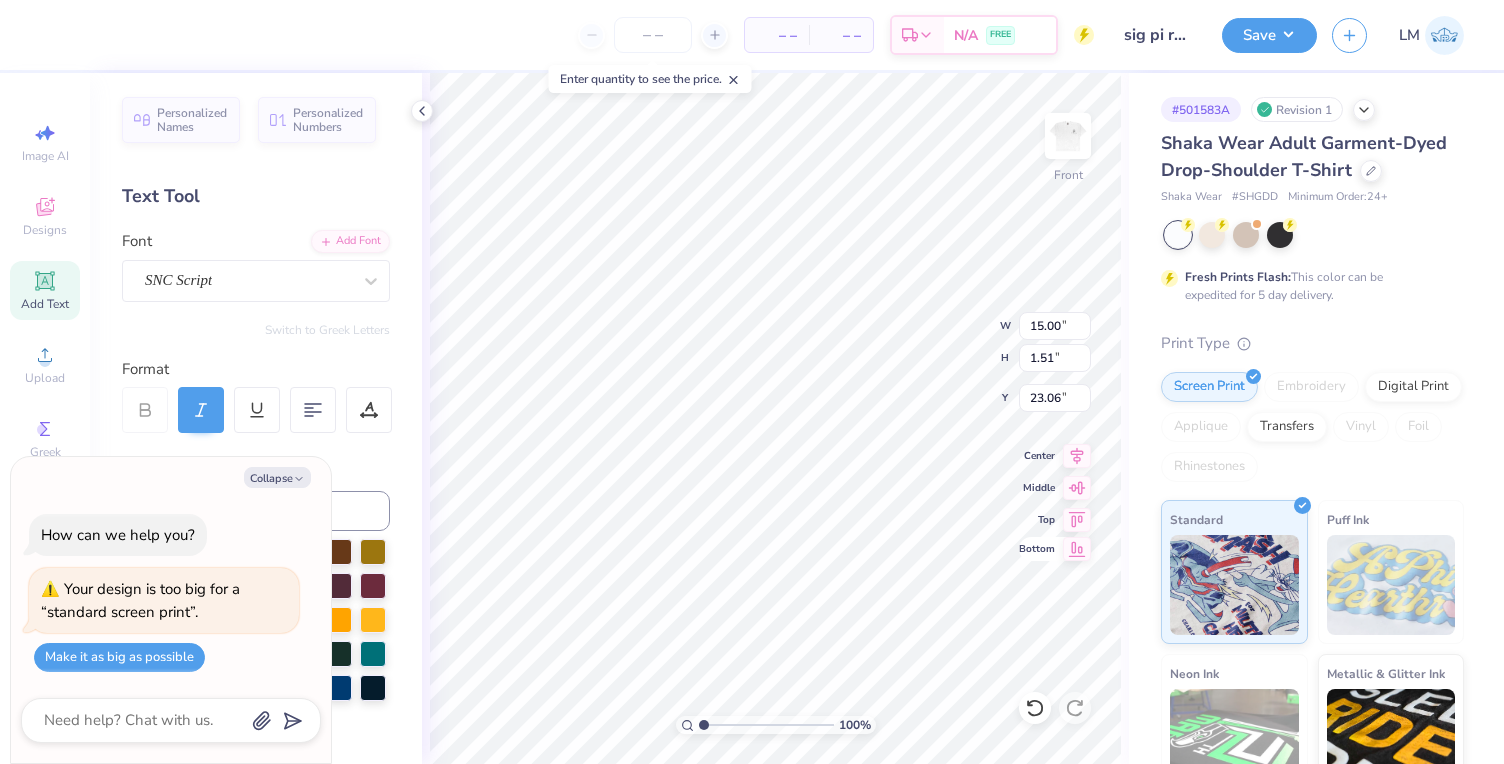 click 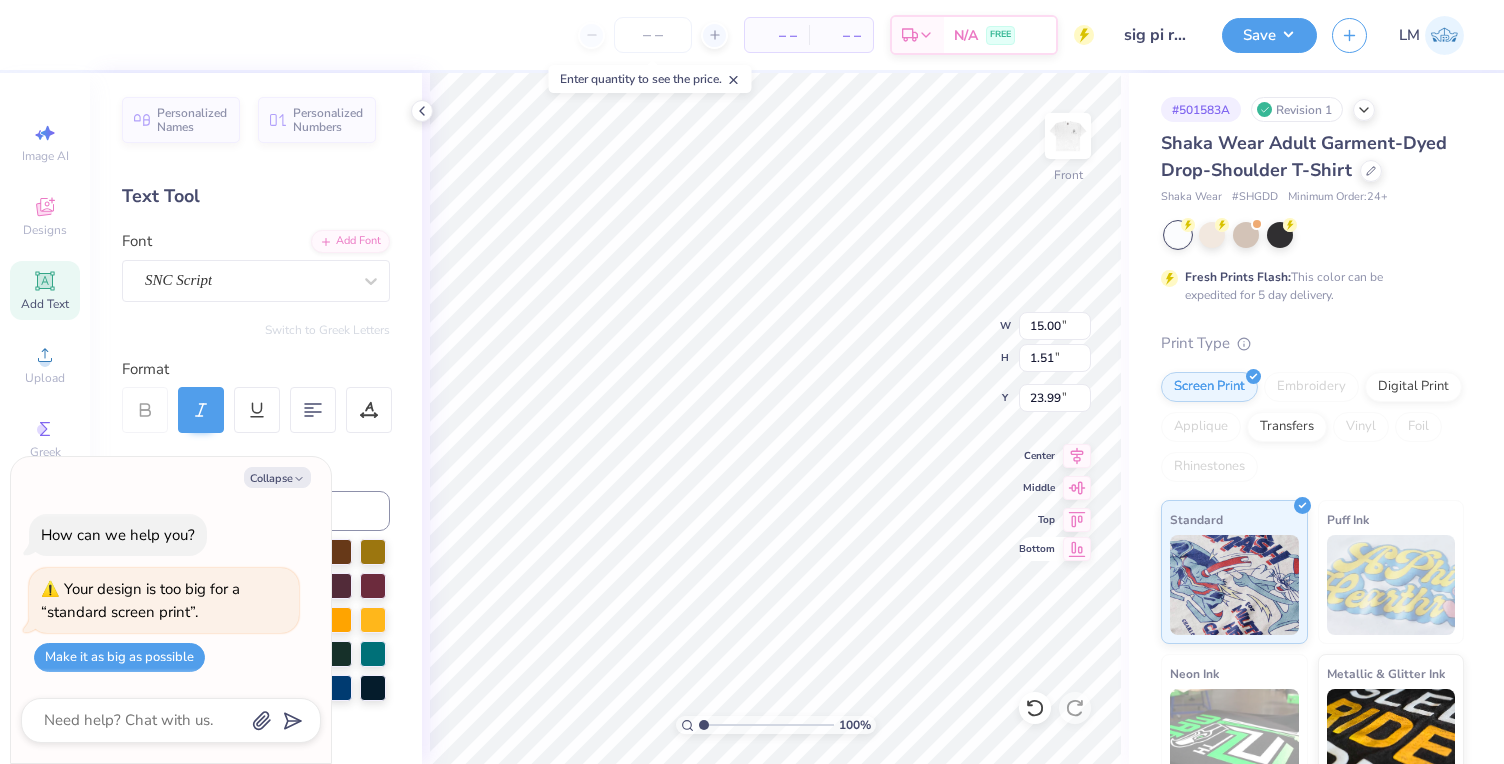 type on "x" 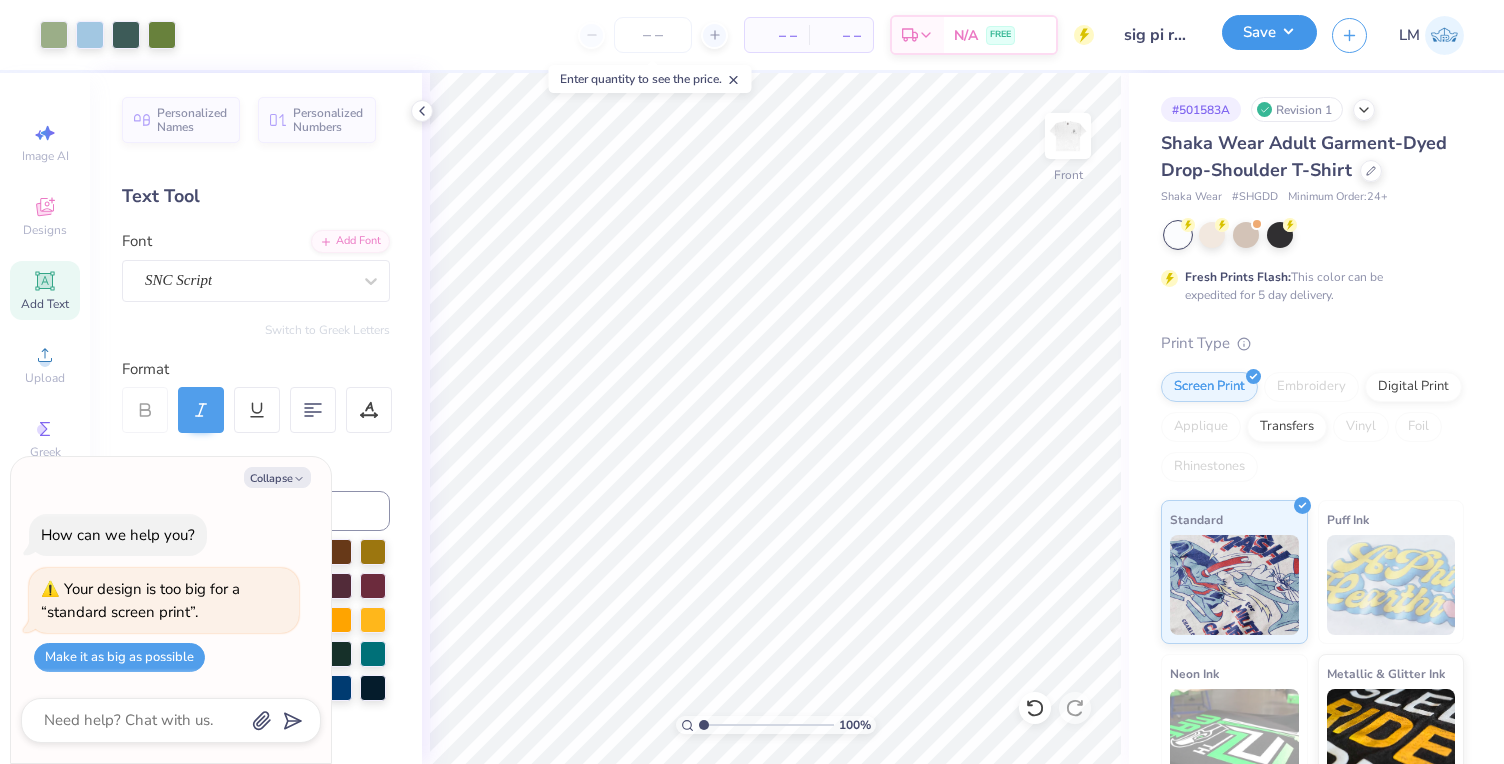click on "Save" at bounding box center [1269, 32] 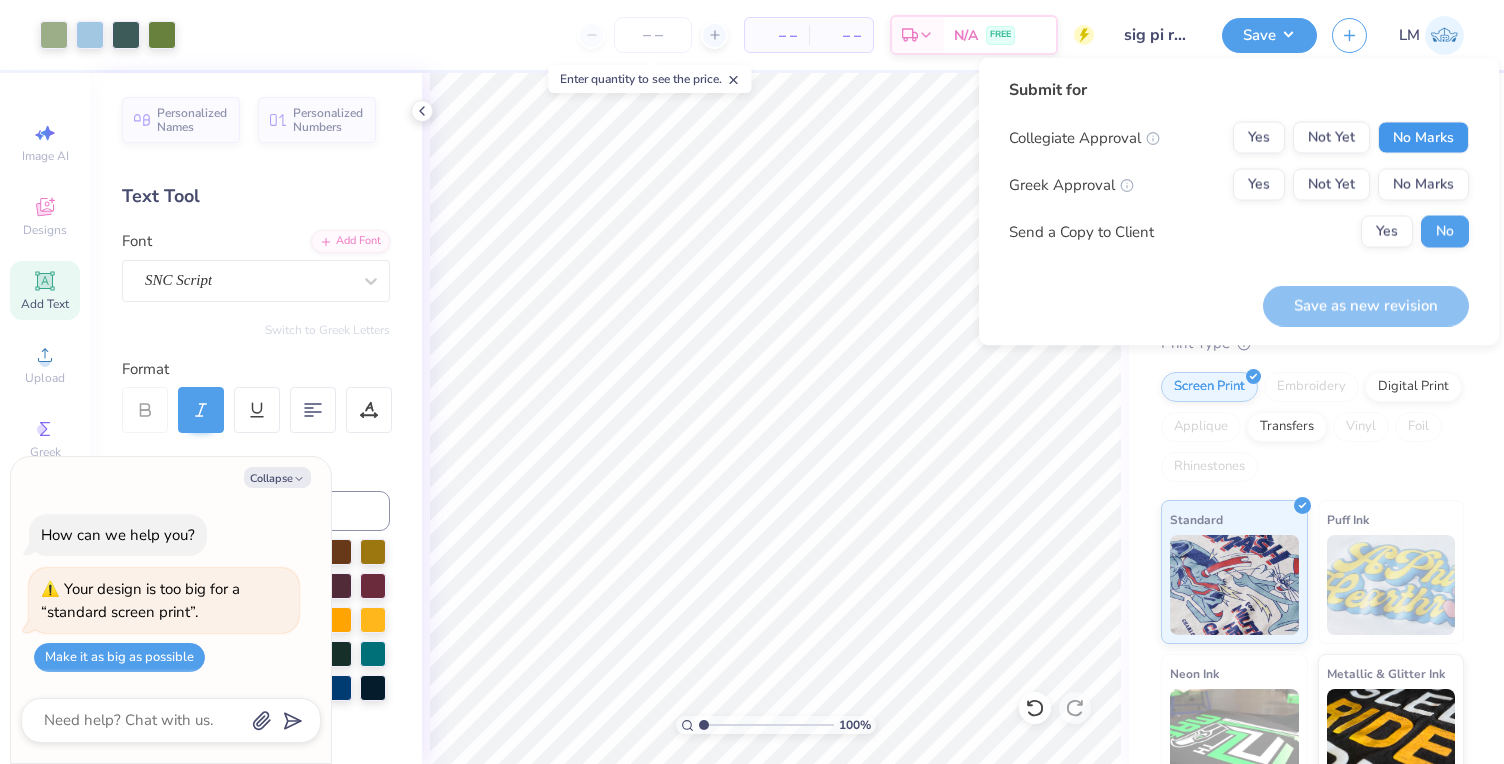 click on "No Marks" at bounding box center [1423, 138] 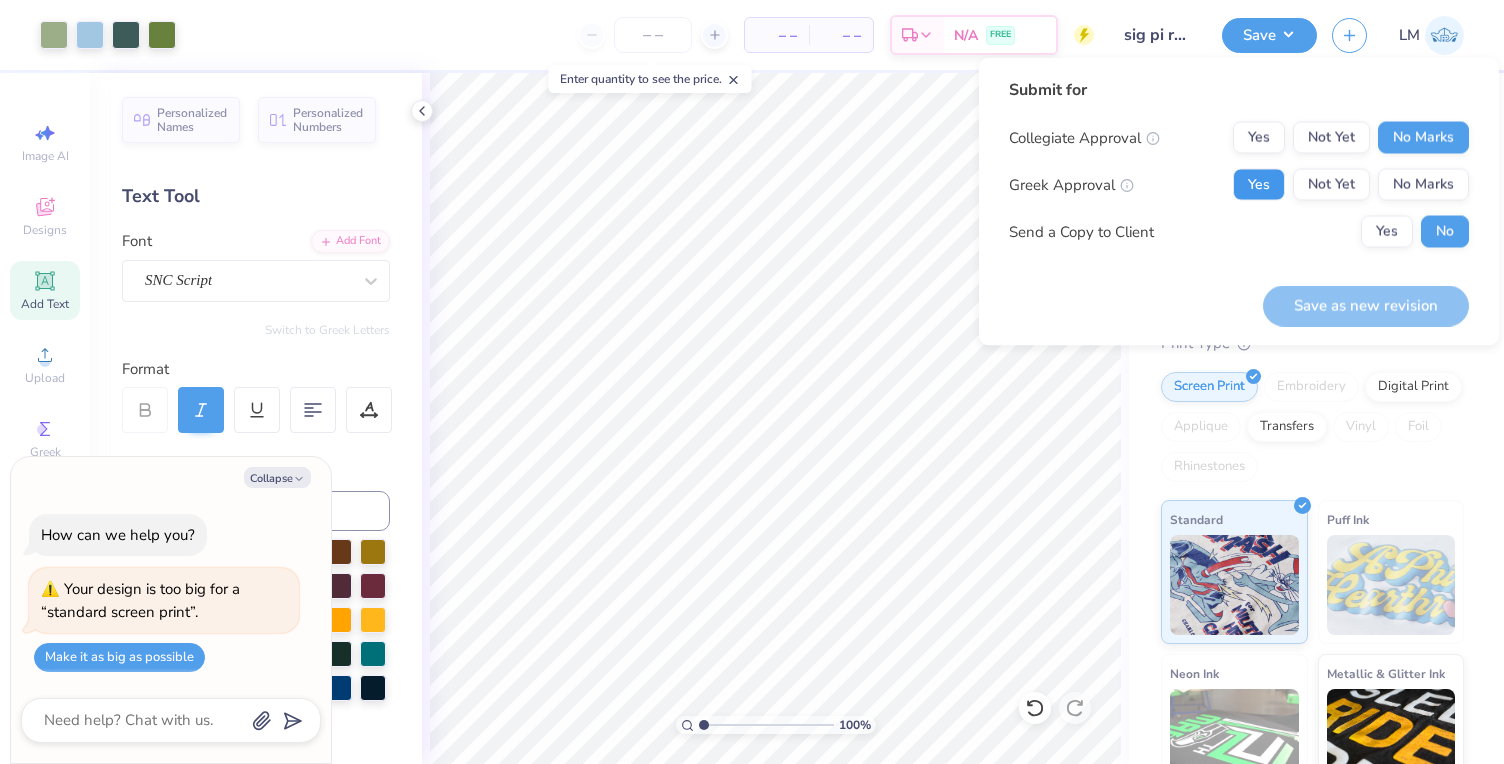 click on "Yes" at bounding box center (1259, 185) 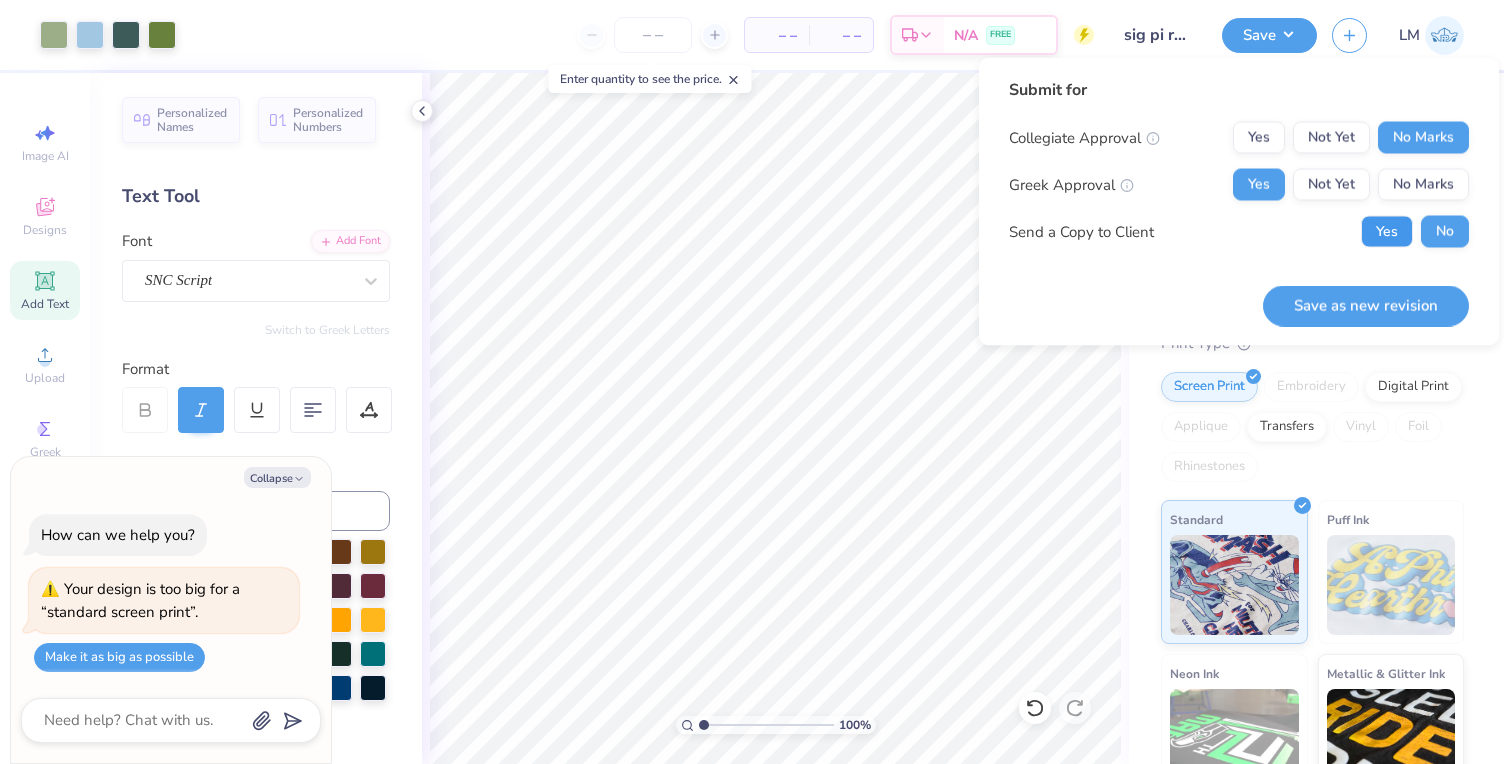 click on "Yes" at bounding box center [1387, 232] 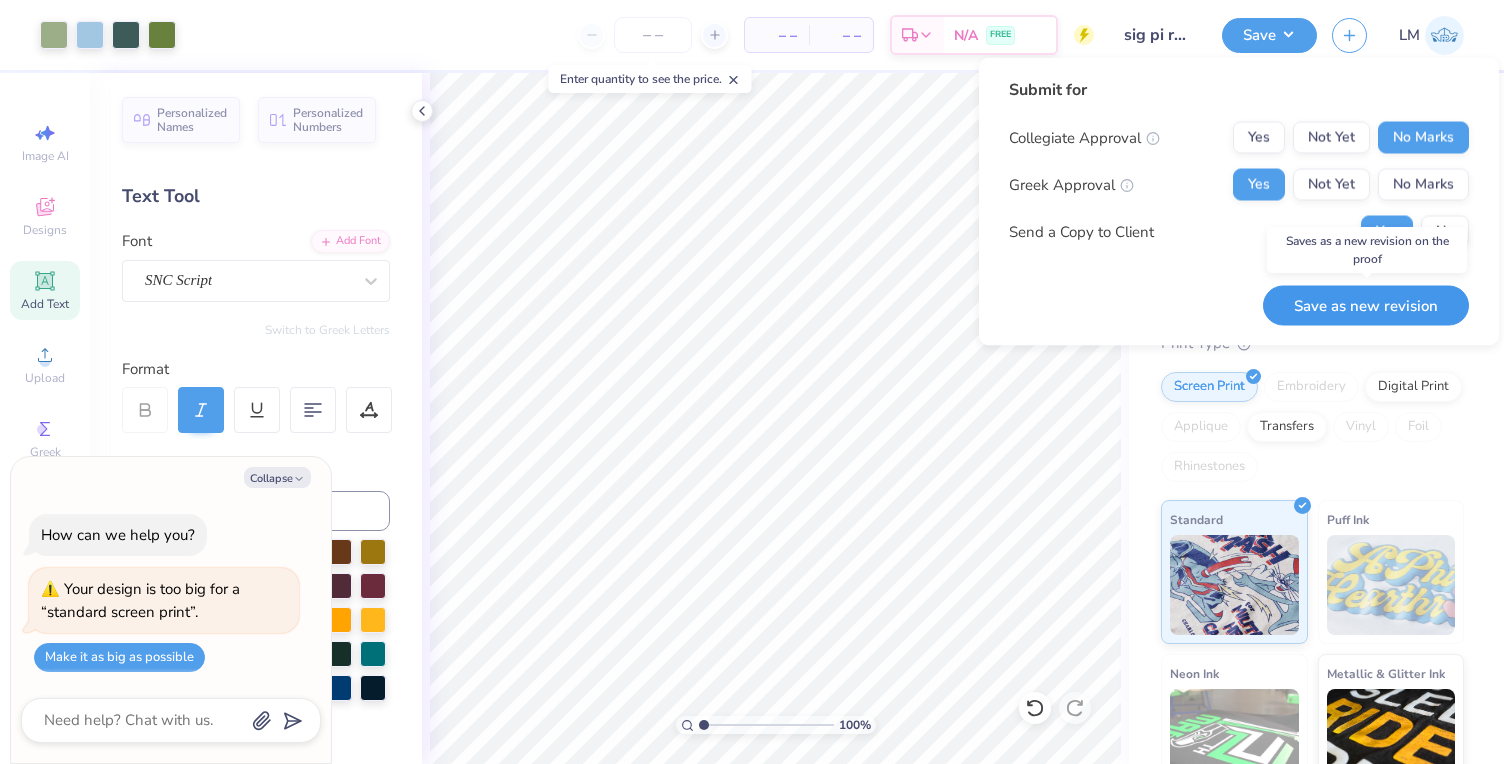 click on "Save as new revision" at bounding box center (1366, 305) 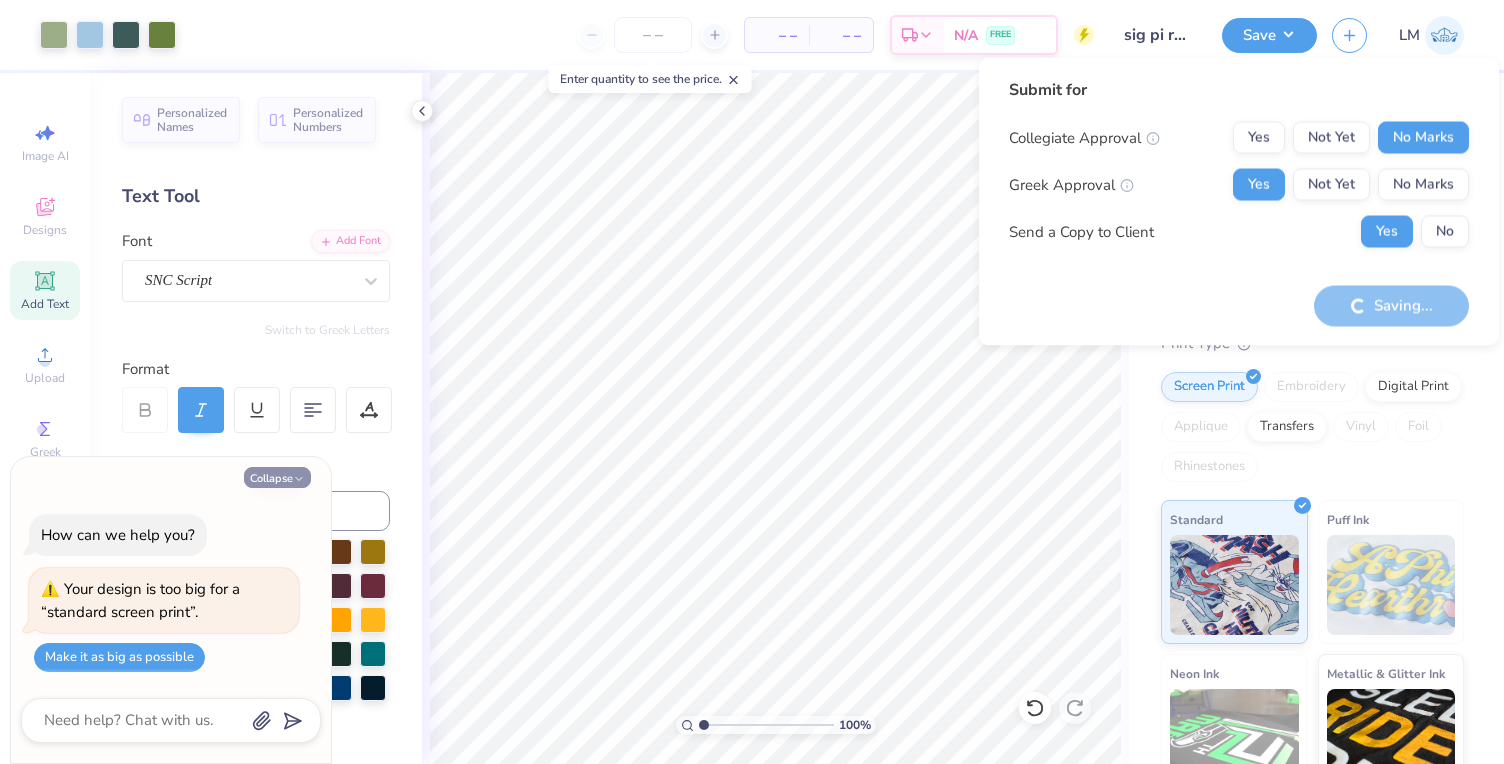 click on "Collapse" at bounding box center (277, 477) 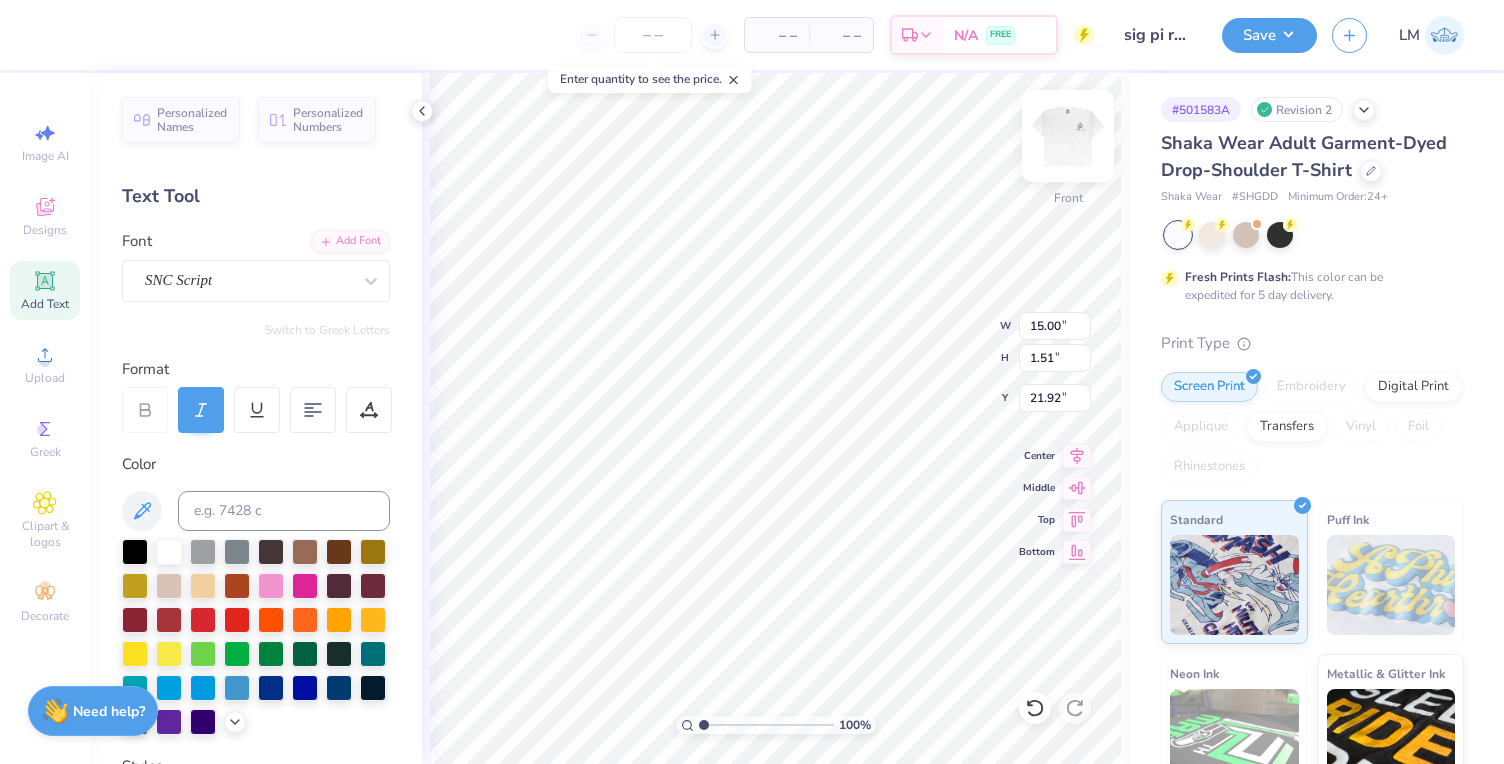 scroll, scrollTop: 0, scrollLeft: 4, axis: horizontal 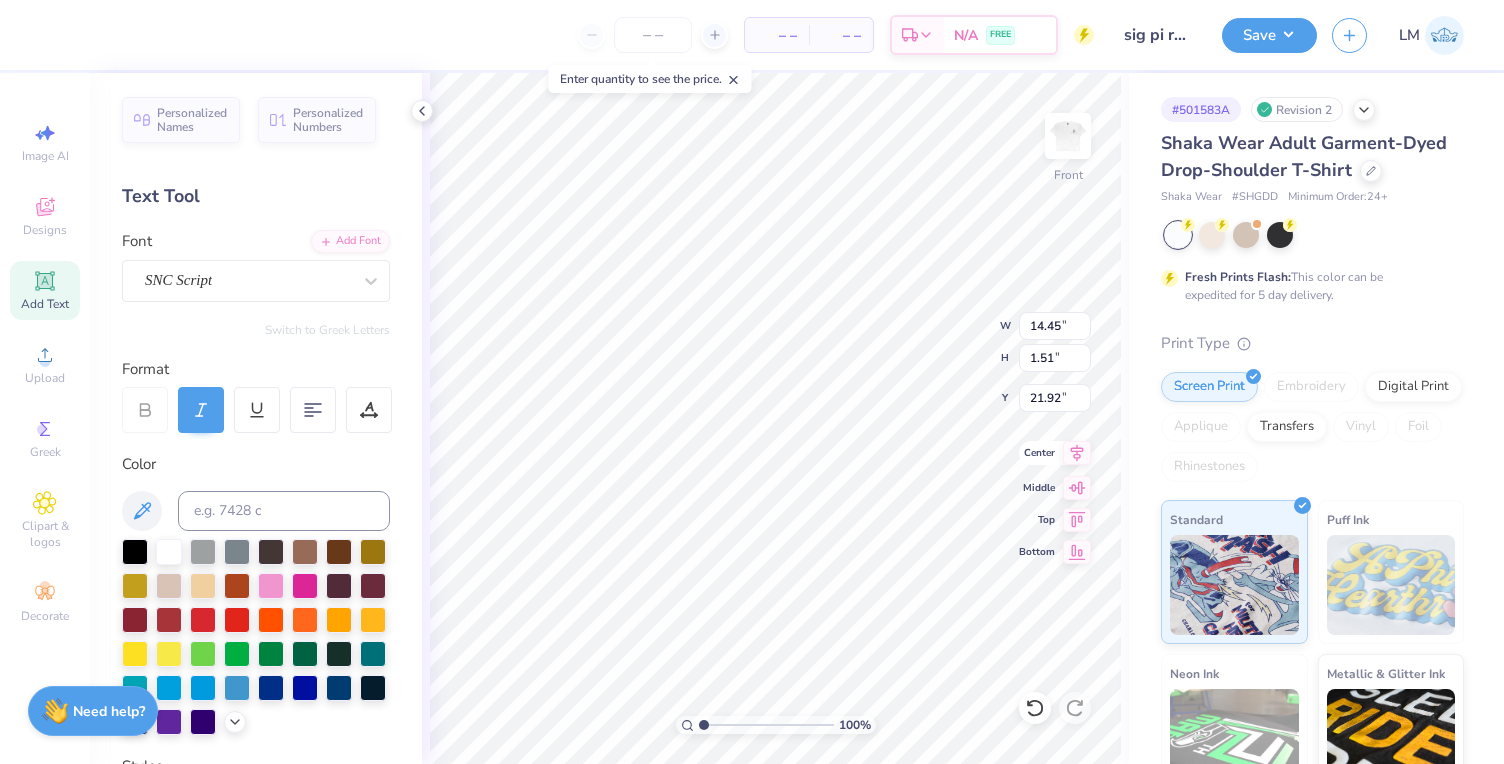 click on "Center" at bounding box center (1055, 453) 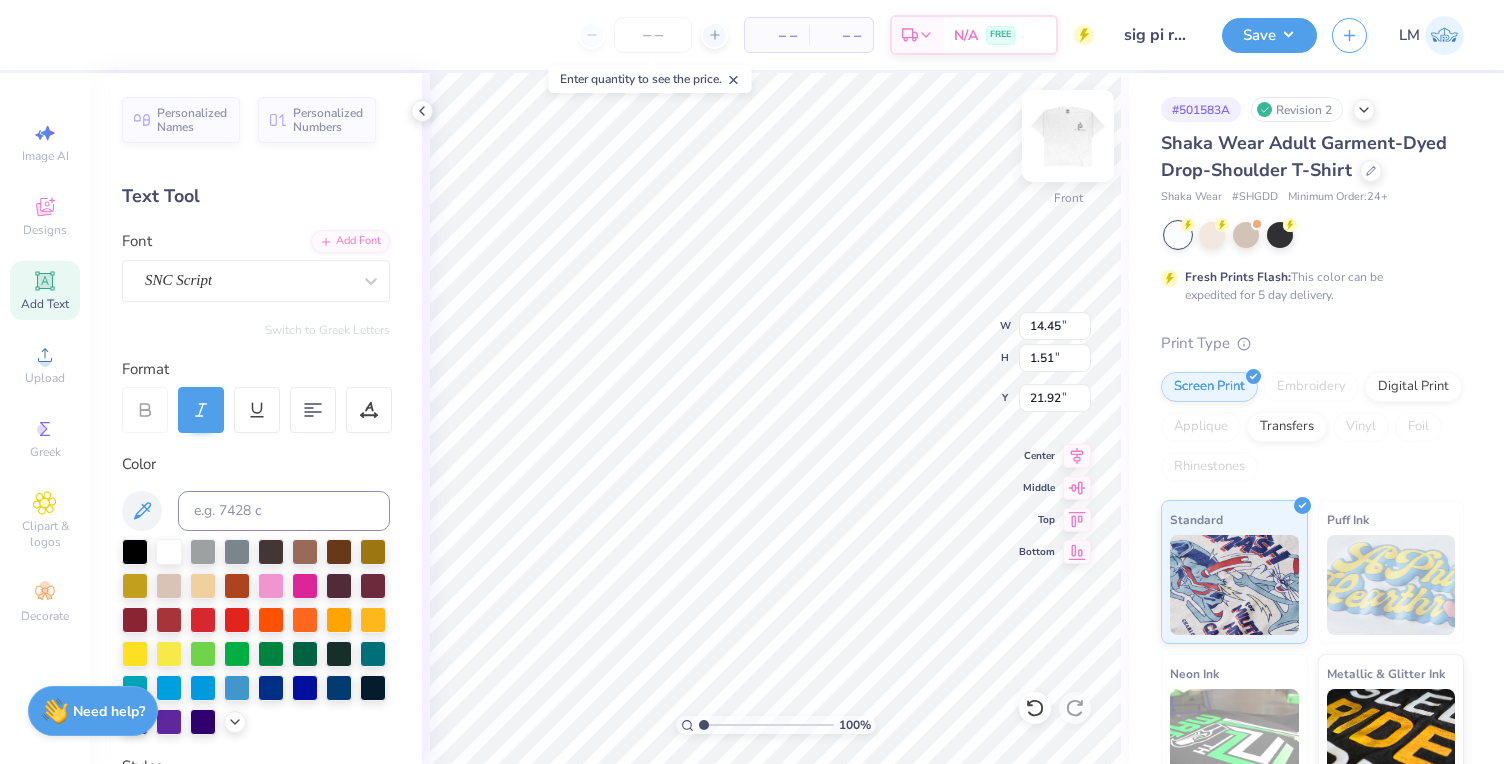 click at bounding box center [1068, 136] 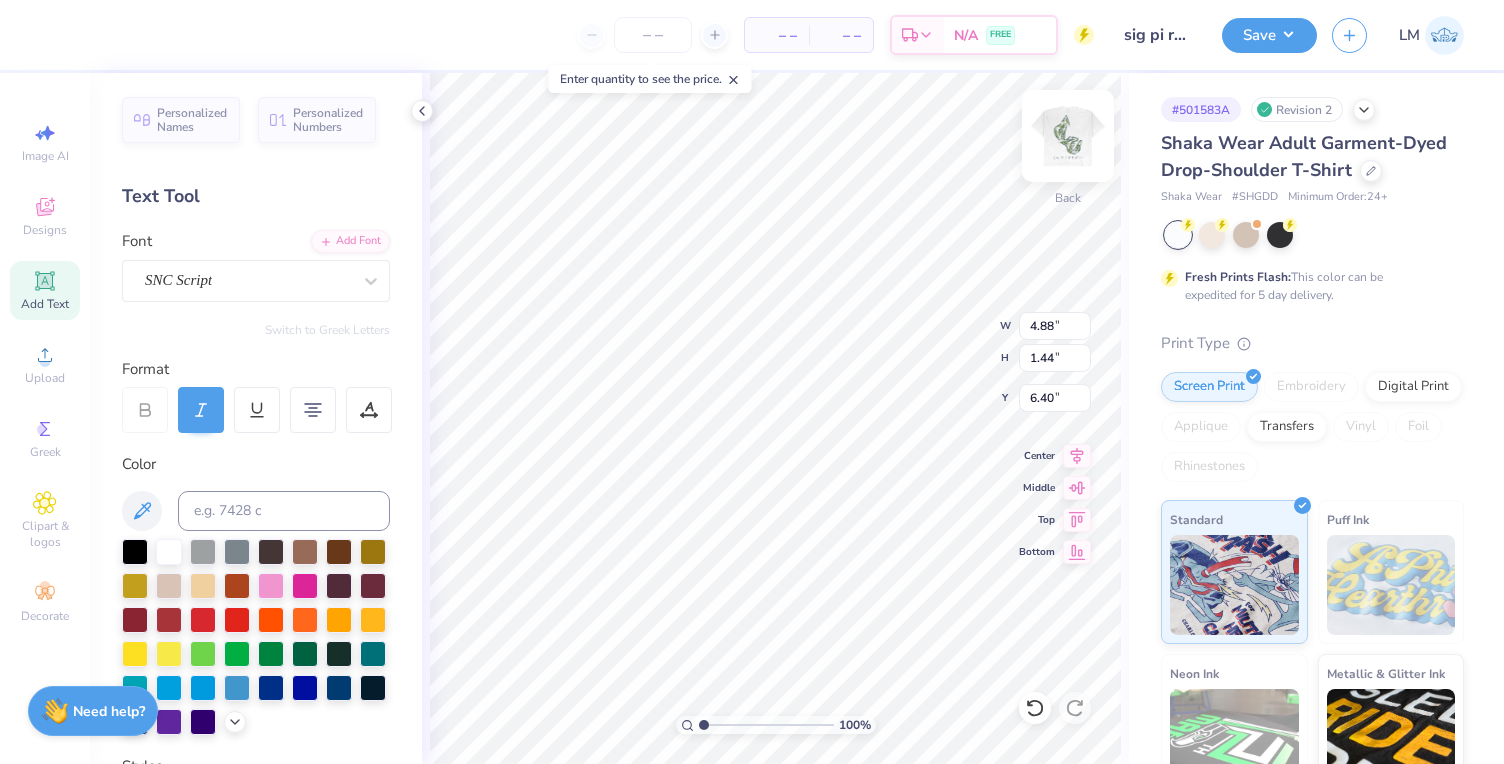 scroll, scrollTop: 1, scrollLeft: 2, axis: both 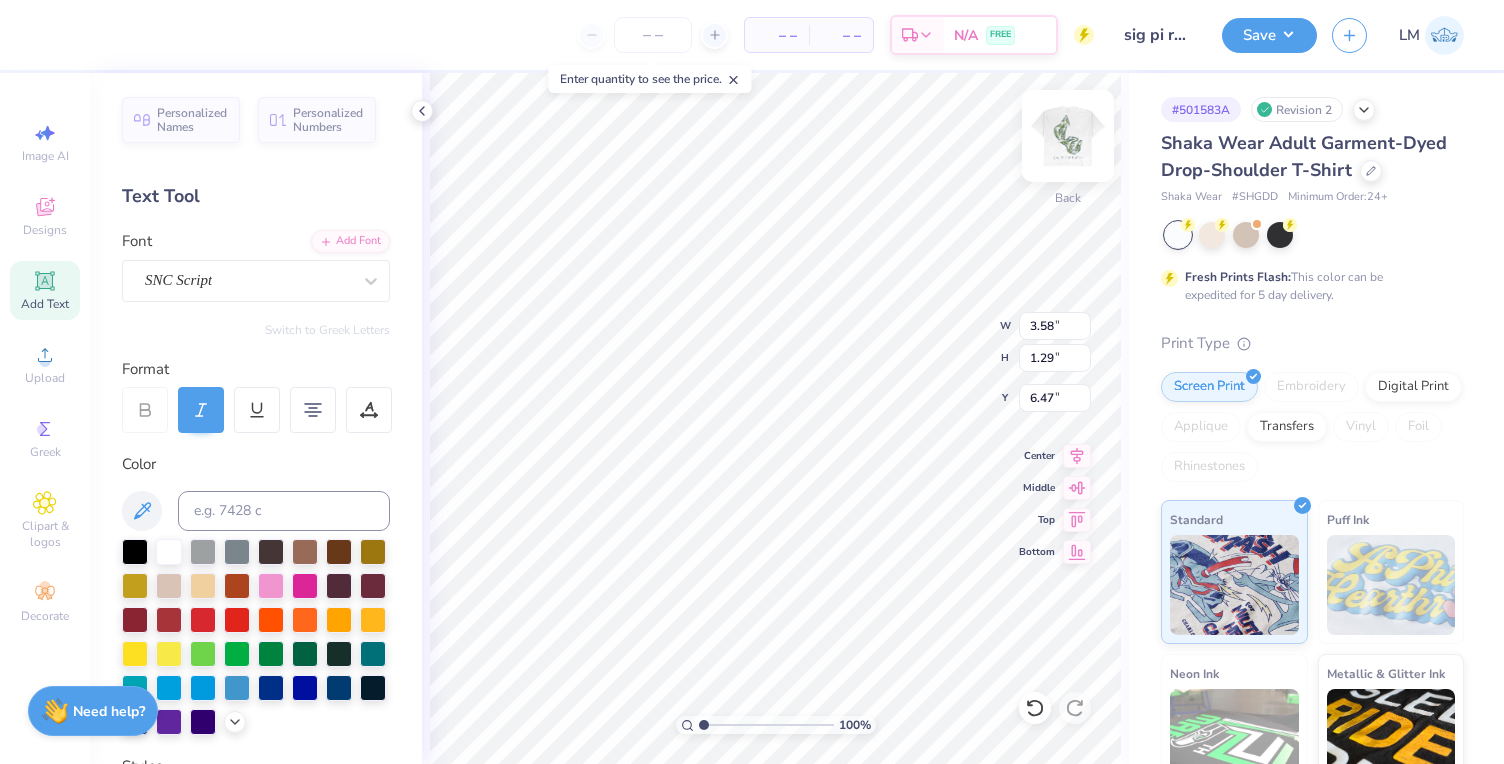 type on "6.40" 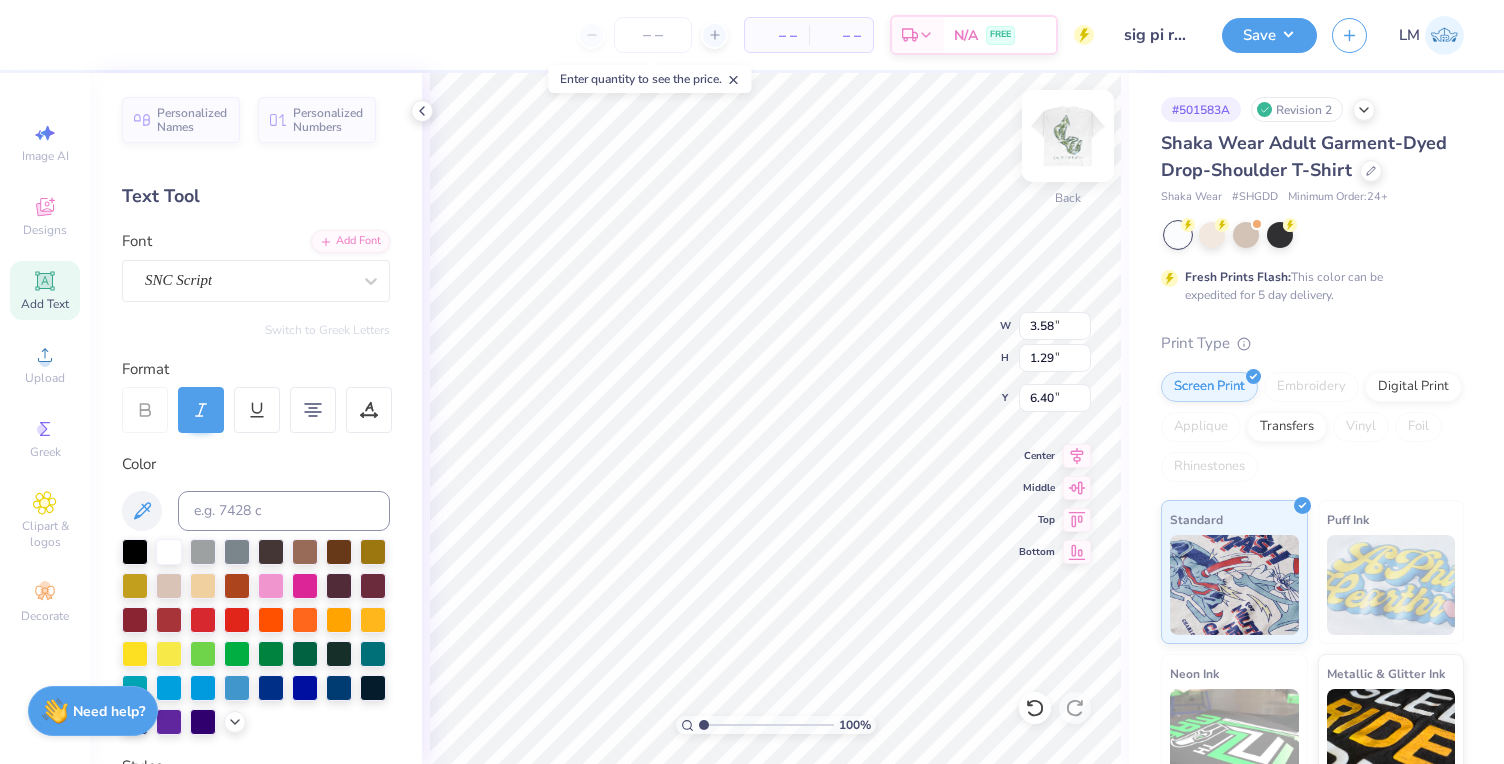 click at bounding box center (1068, 136) 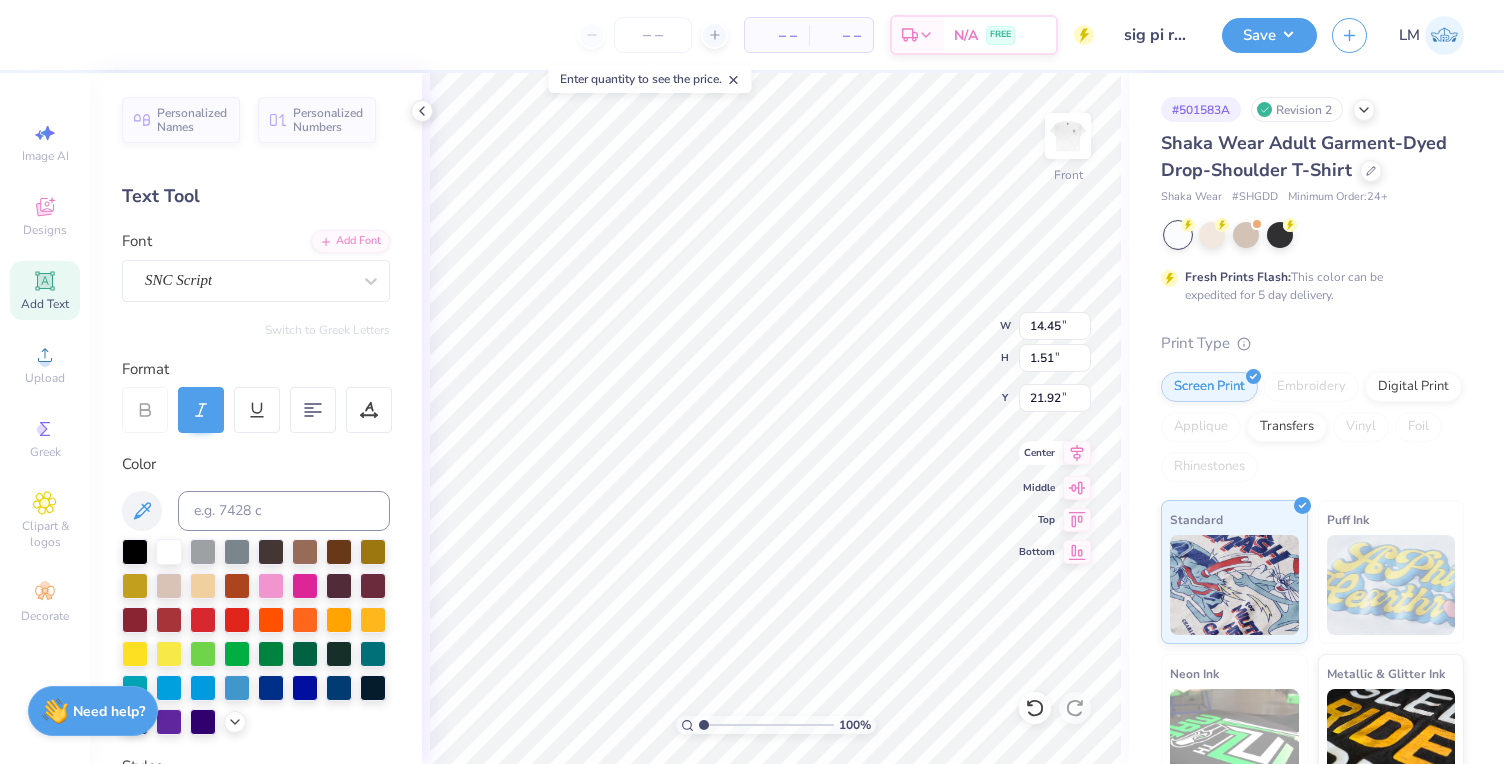 click 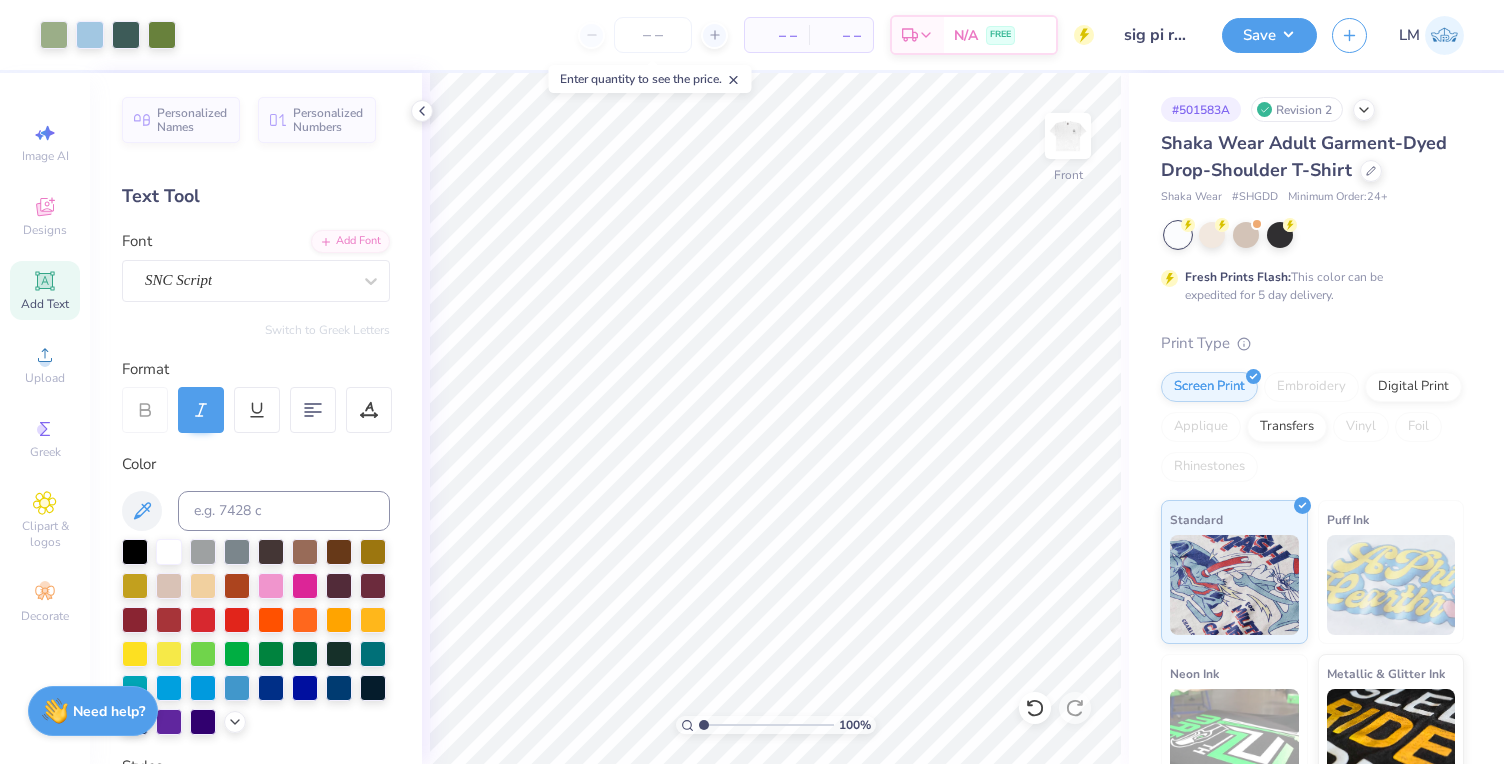 click on "Save LM" at bounding box center (1363, 35) 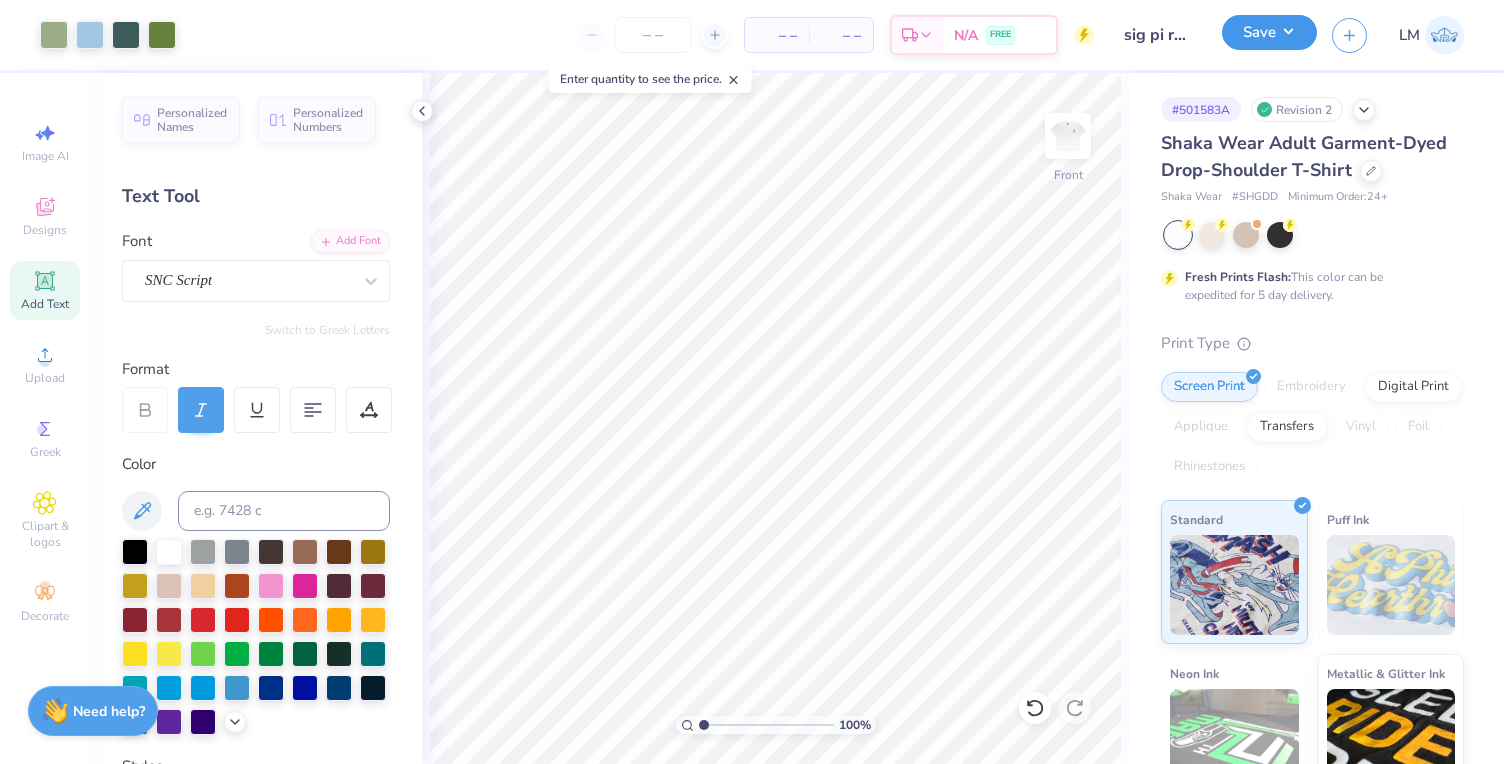 click on "Save" at bounding box center (1269, 32) 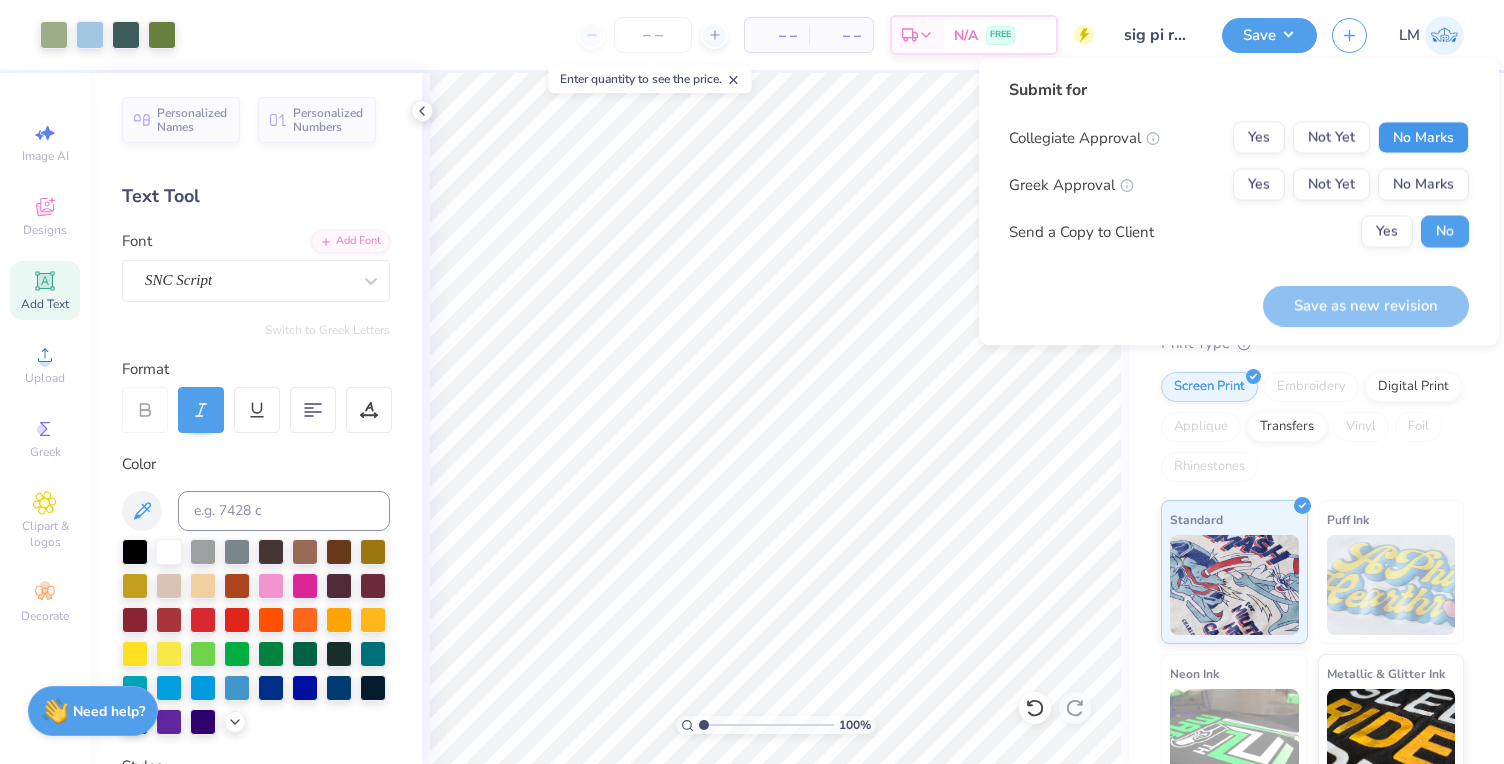 click on "No Marks" at bounding box center (1423, 138) 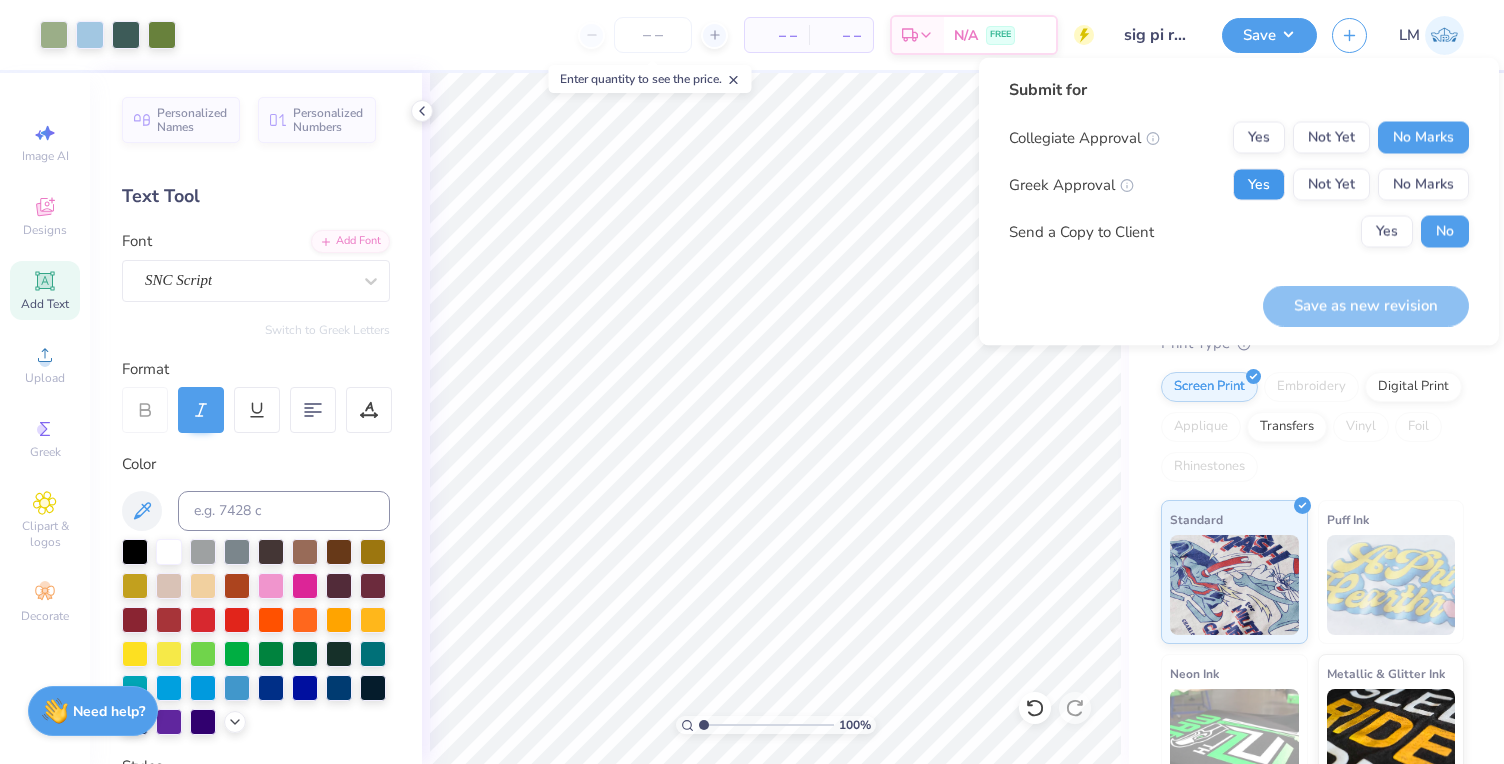 click on "Yes" at bounding box center [1259, 185] 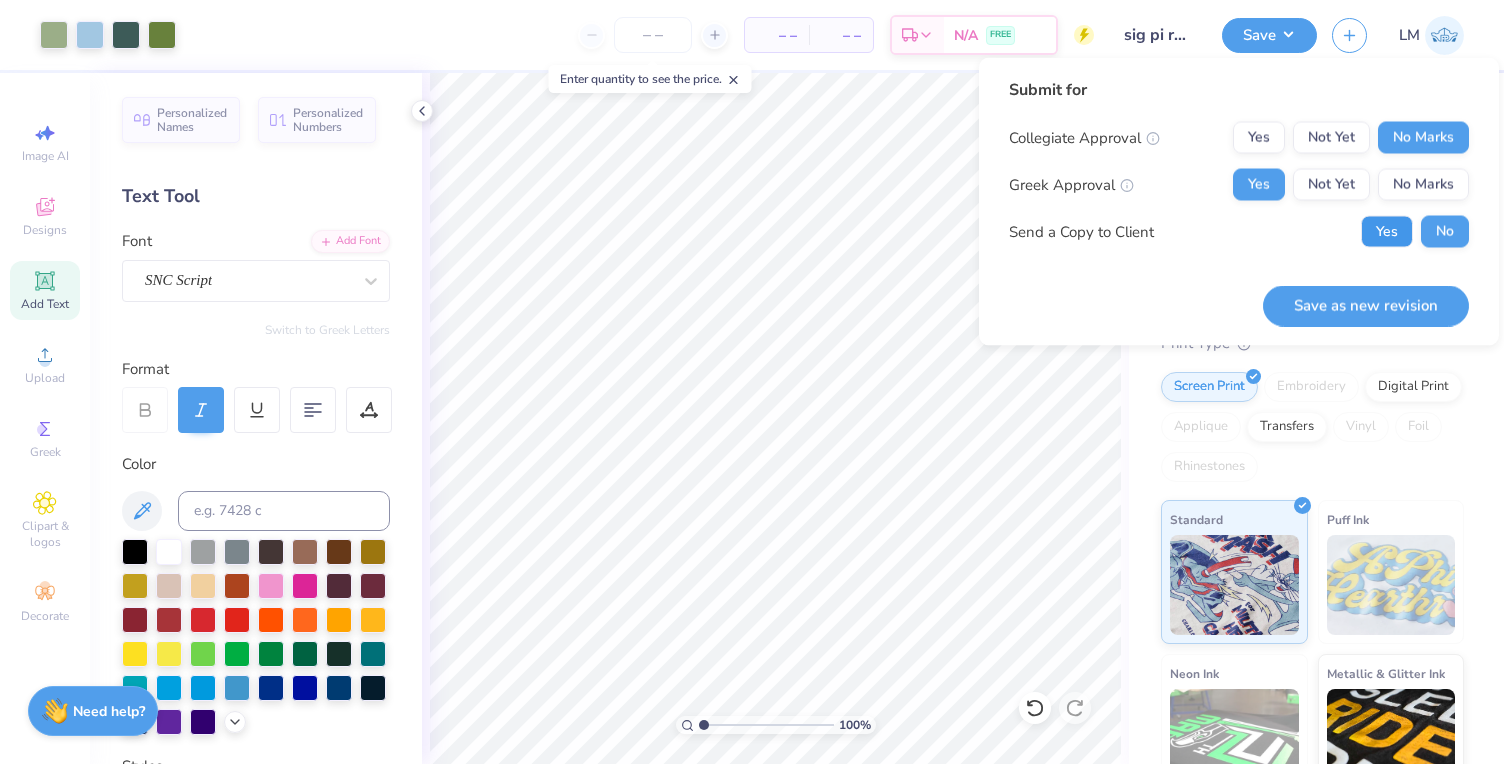 click on "Yes" at bounding box center (1387, 232) 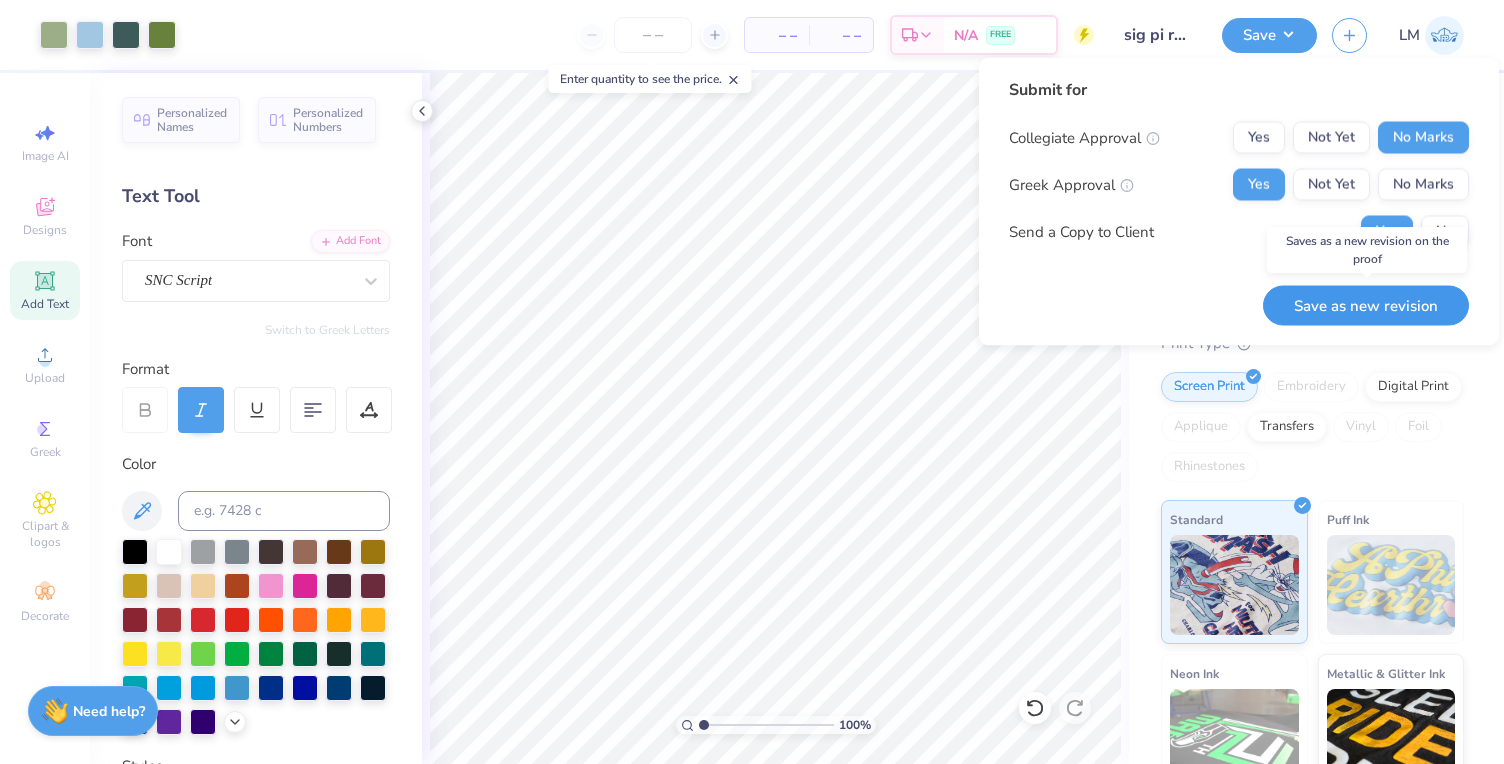 click on "Save as new revision" at bounding box center [1366, 305] 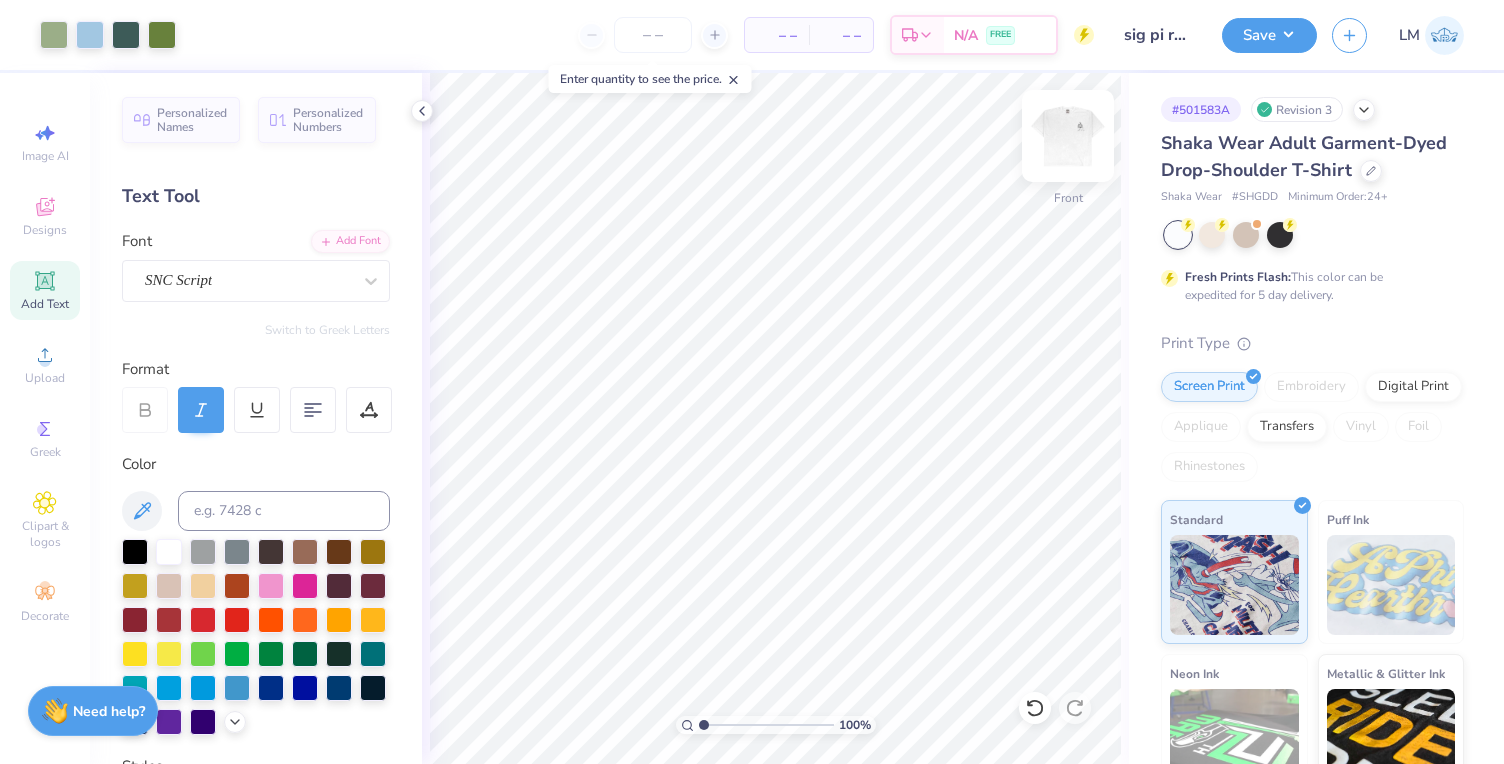 click at bounding box center [1068, 136] 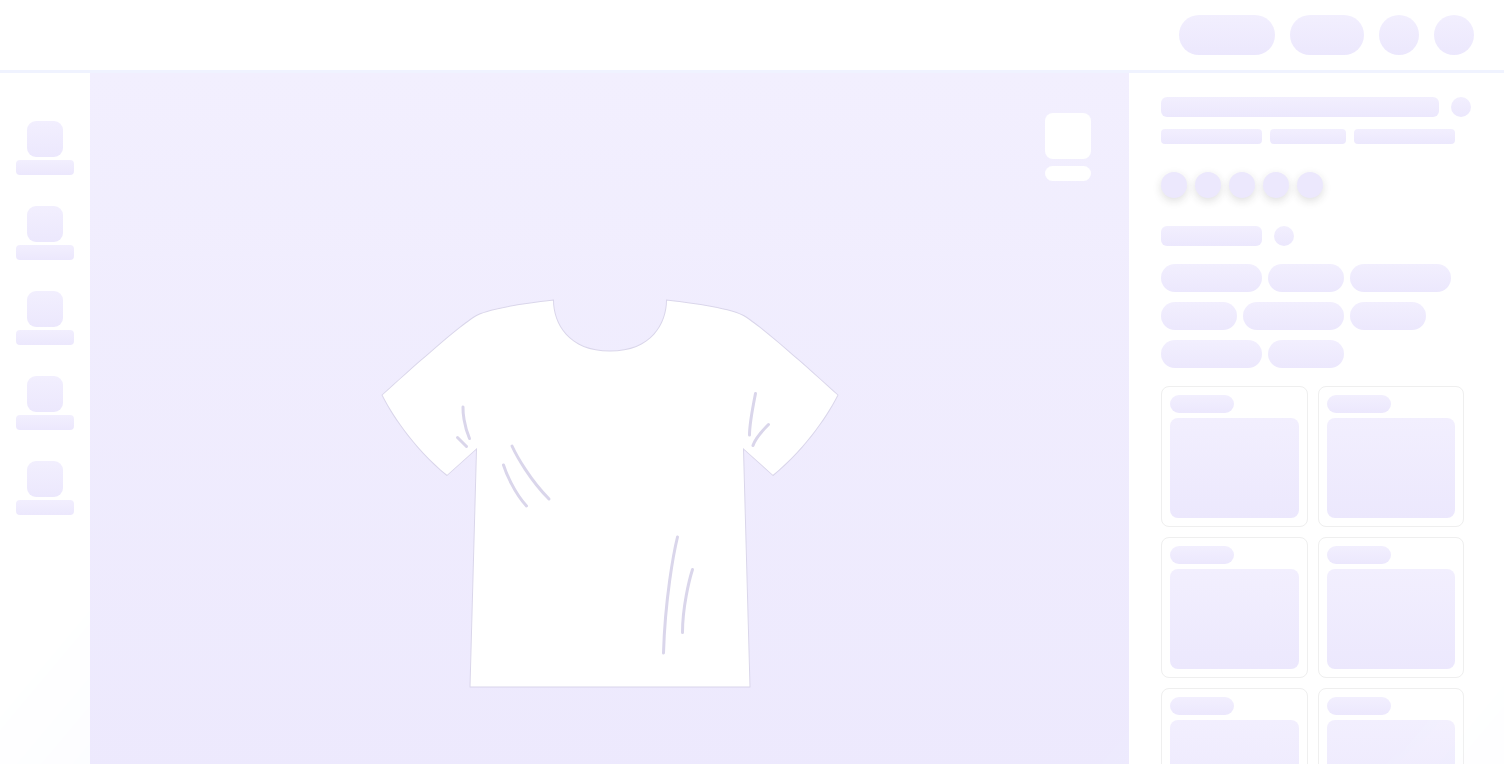 scroll, scrollTop: 0, scrollLeft: 0, axis: both 